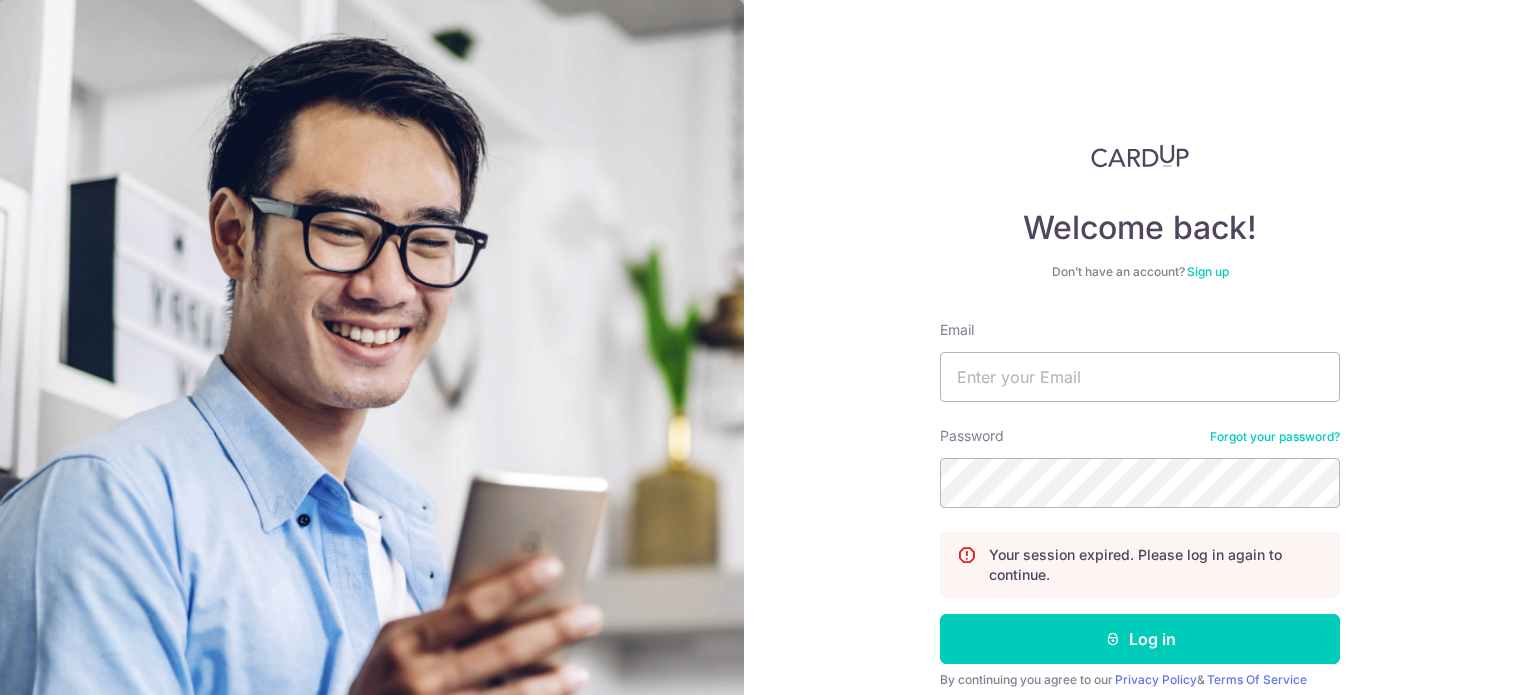 scroll, scrollTop: 0, scrollLeft: 0, axis: both 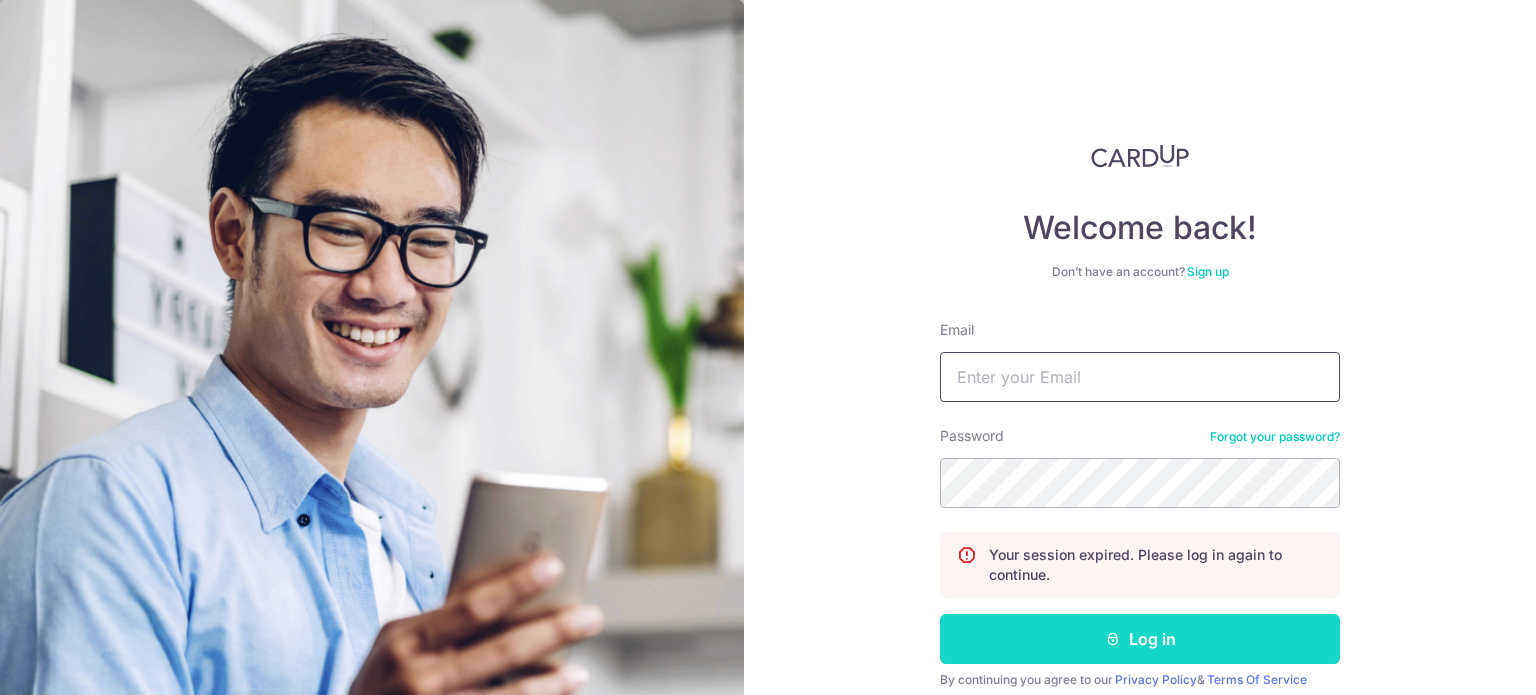 type on "phyteng@gmail.com" 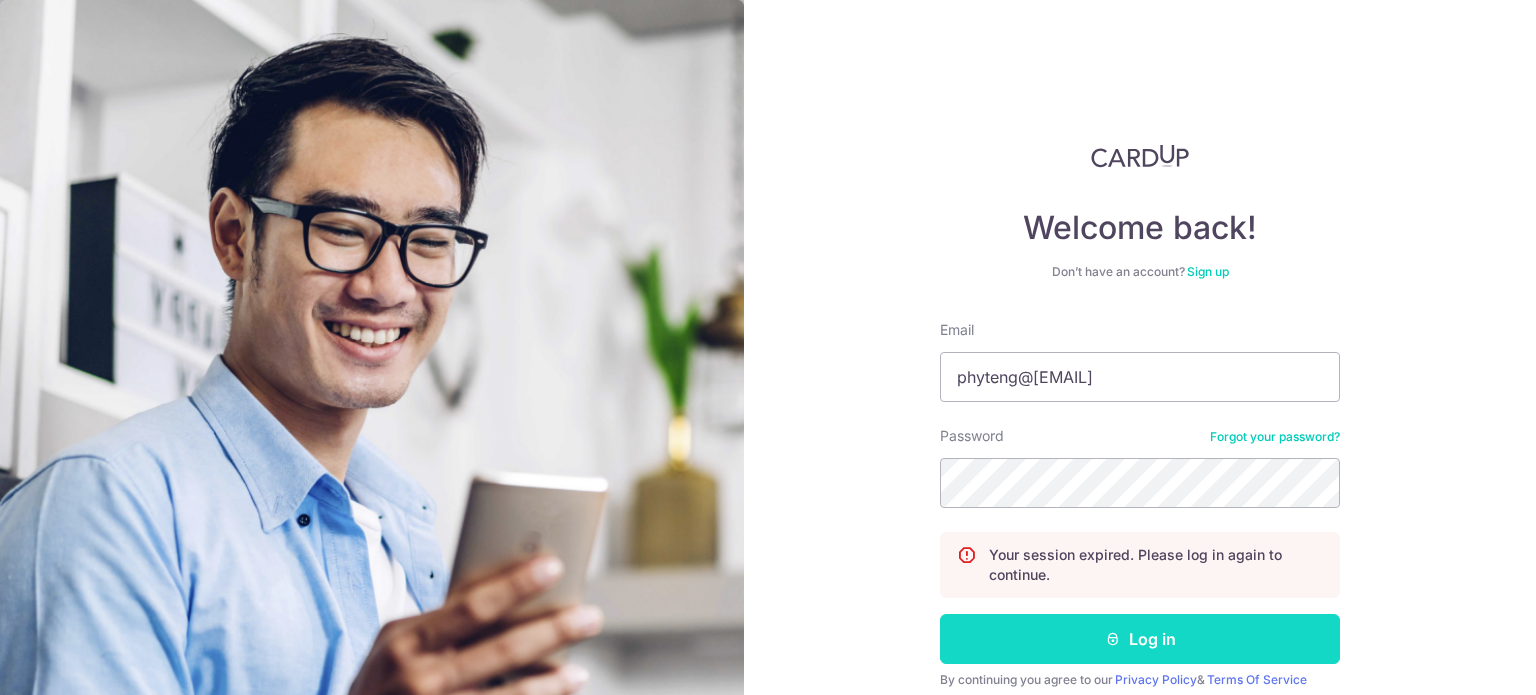 click on "Log in" at bounding box center (1140, 639) 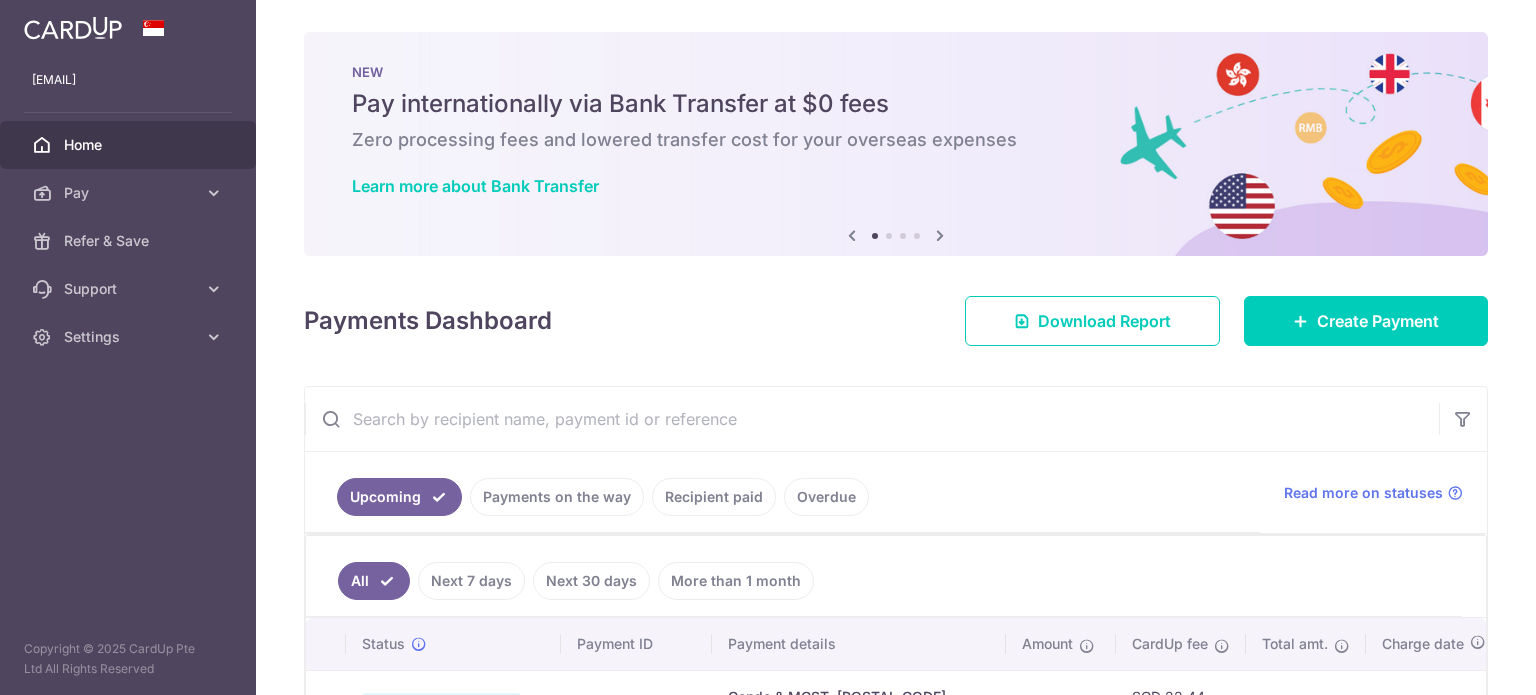 scroll, scrollTop: 0, scrollLeft: 0, axis: both 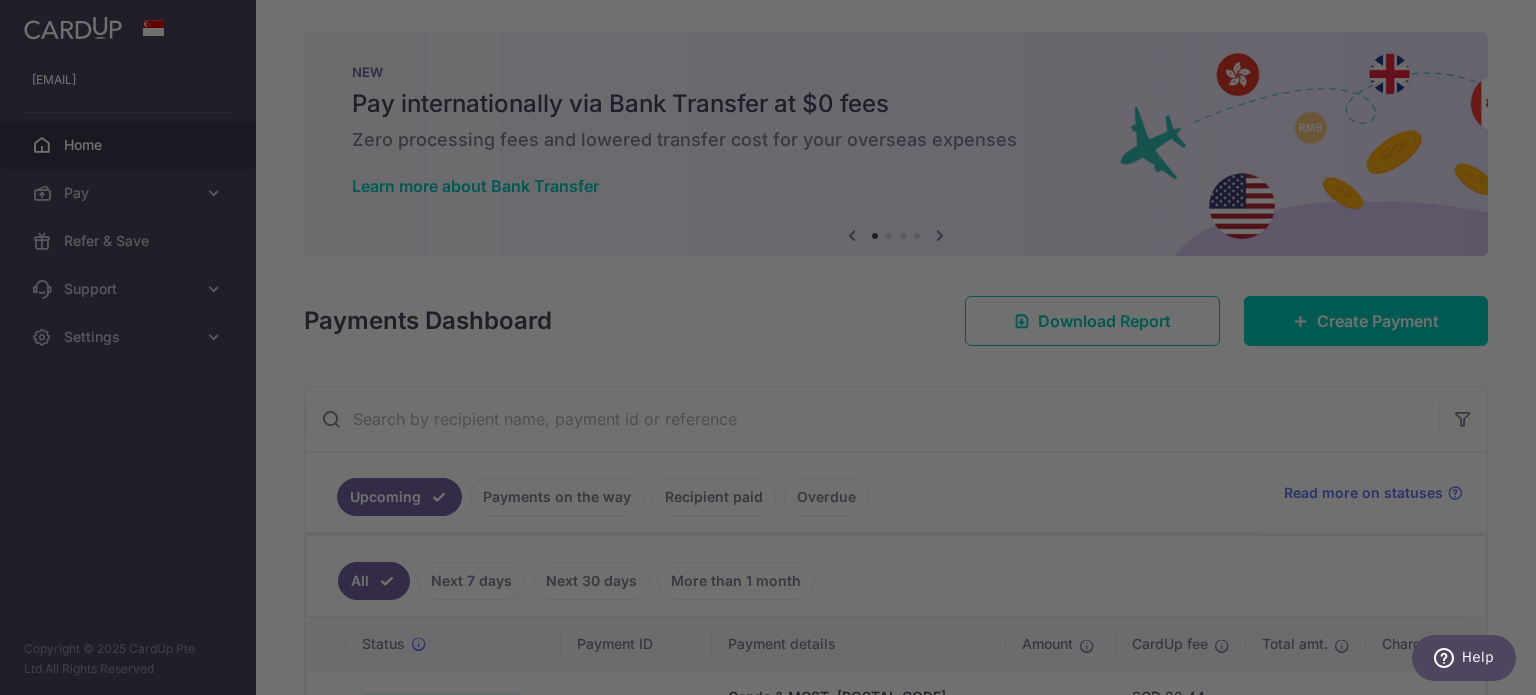 click at bounding box center (775, 351) 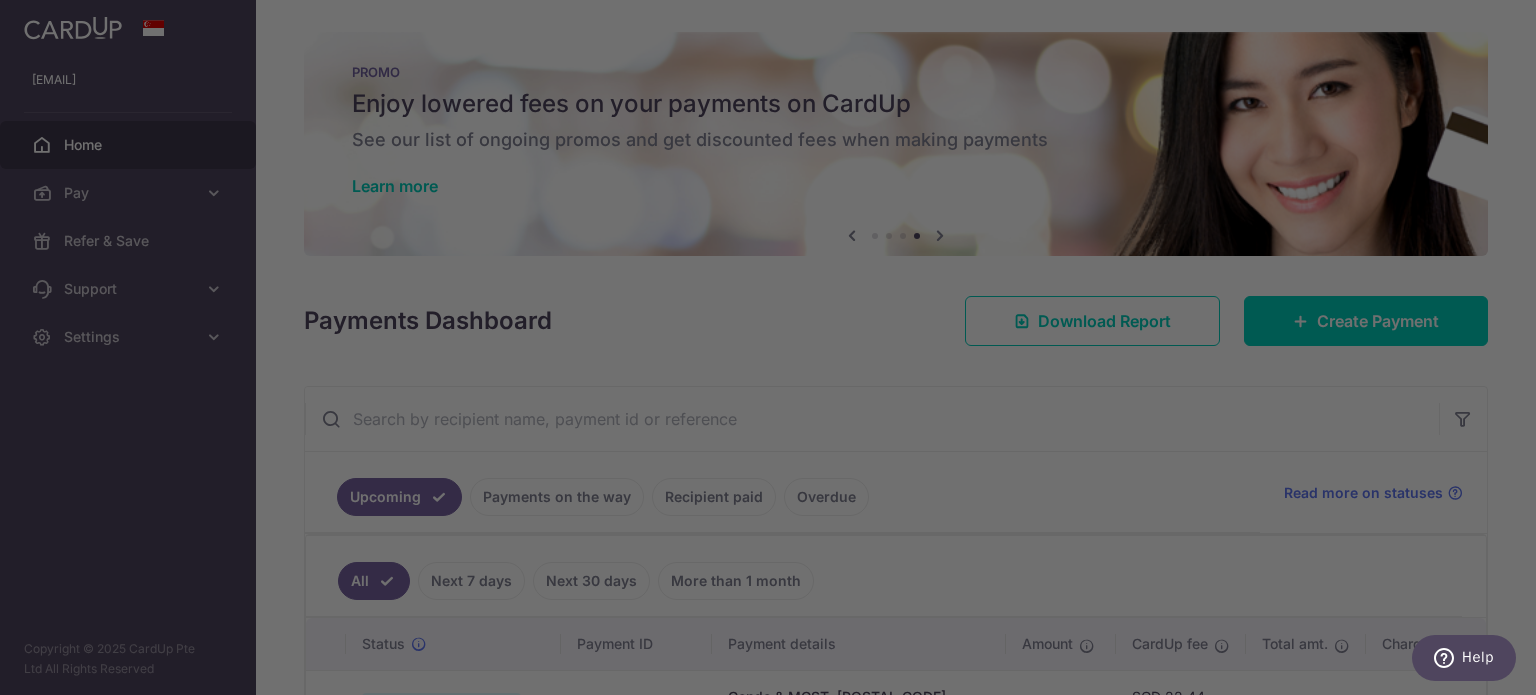 click at bounding box center [775, 351] 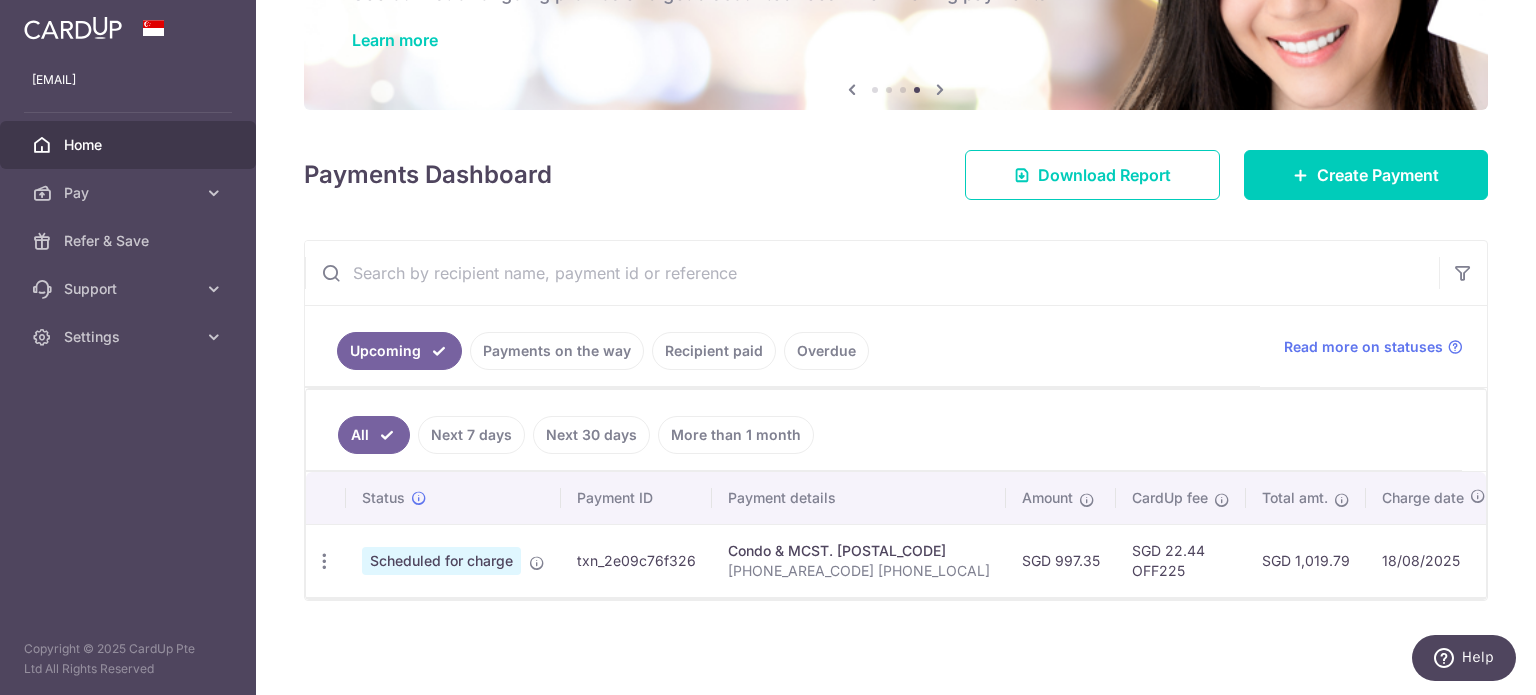scroll, scrollTop: 52, scrollLeft: 0, axis: vertical 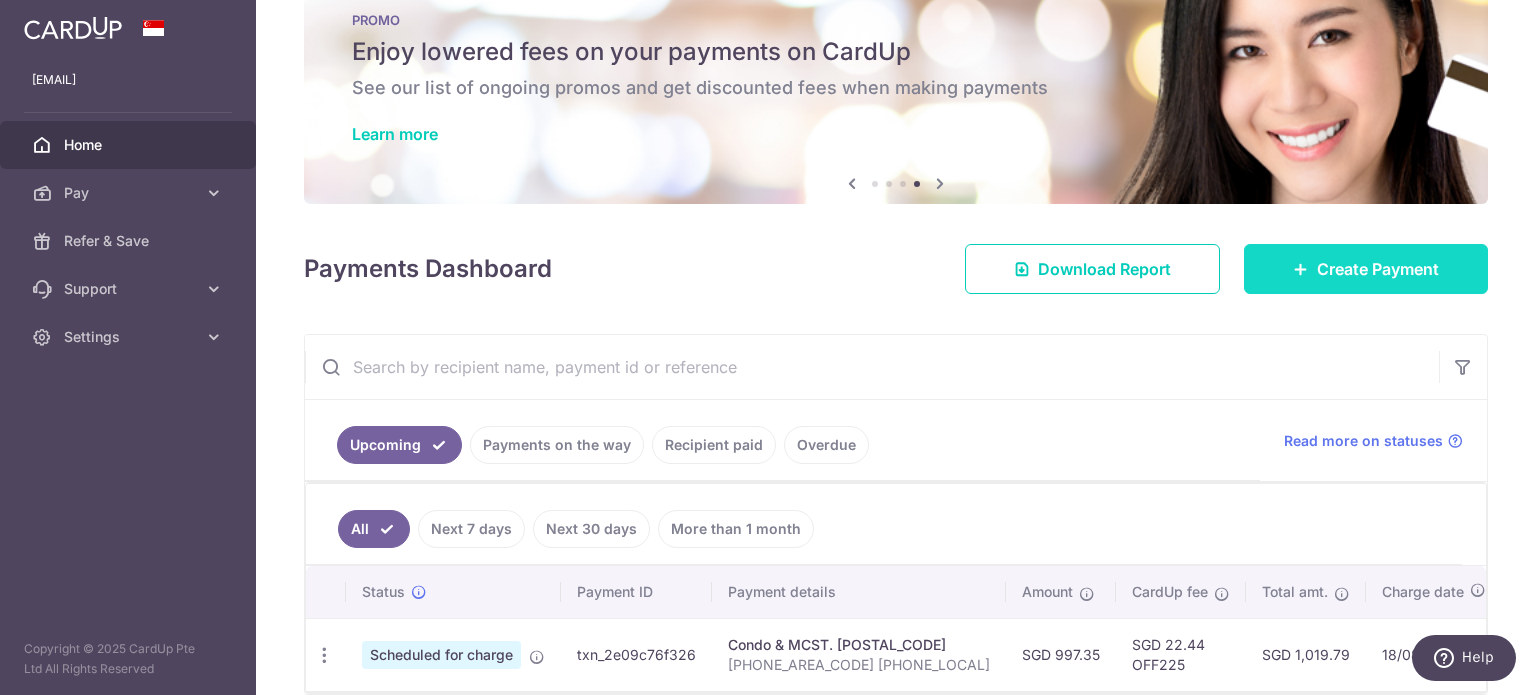 click on "Create Payment" at bounding box center [1378, 269] 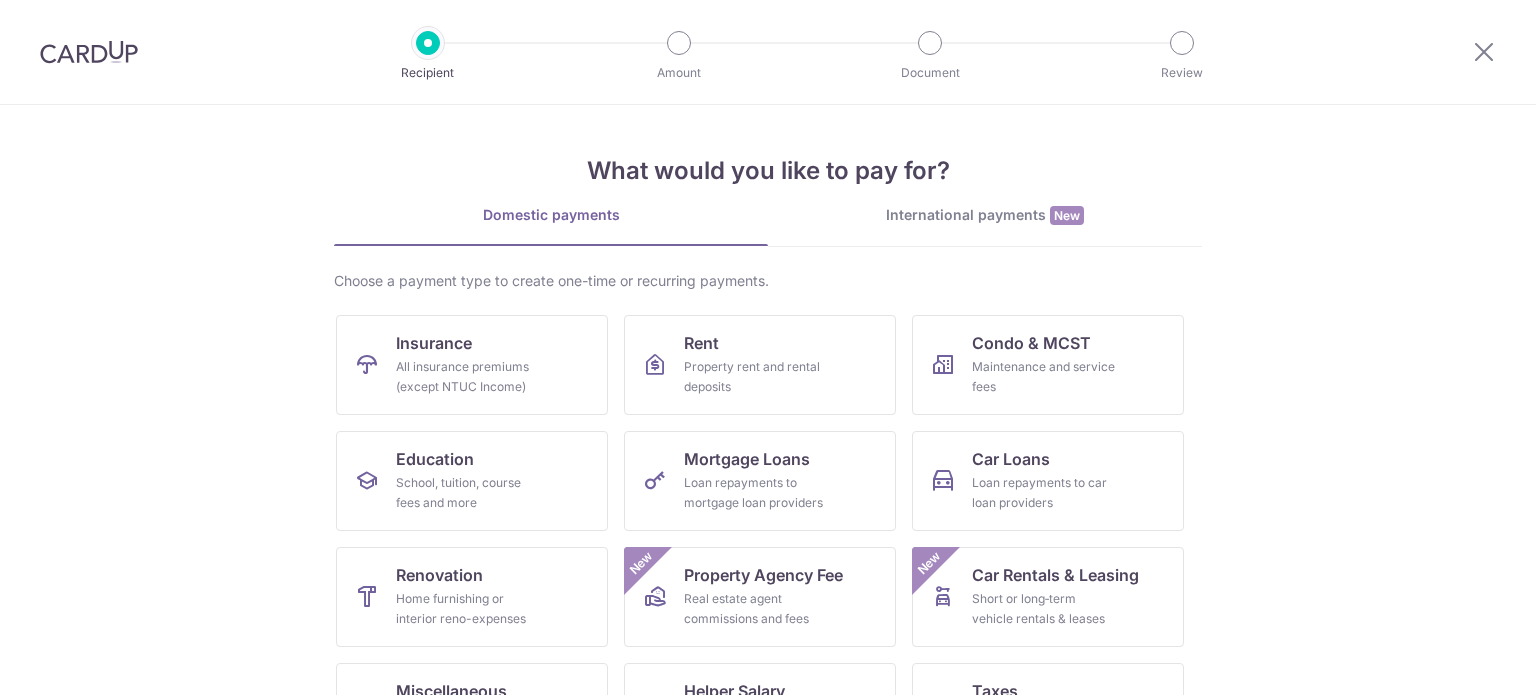 scroll, scrollTop: 0, scrollLeft: 0, axis: both 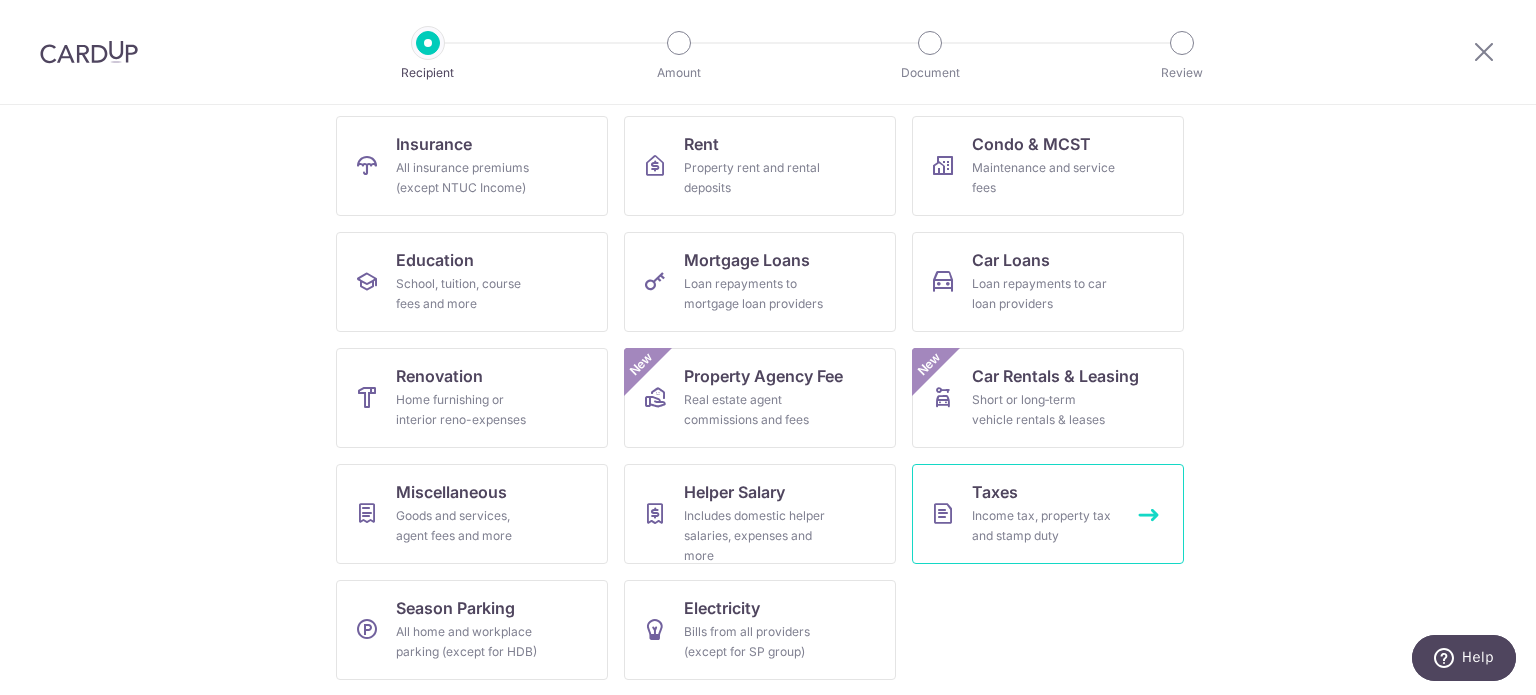 click on "Income tax, property tax and stamp duty" at bounding box center (1044, 526) 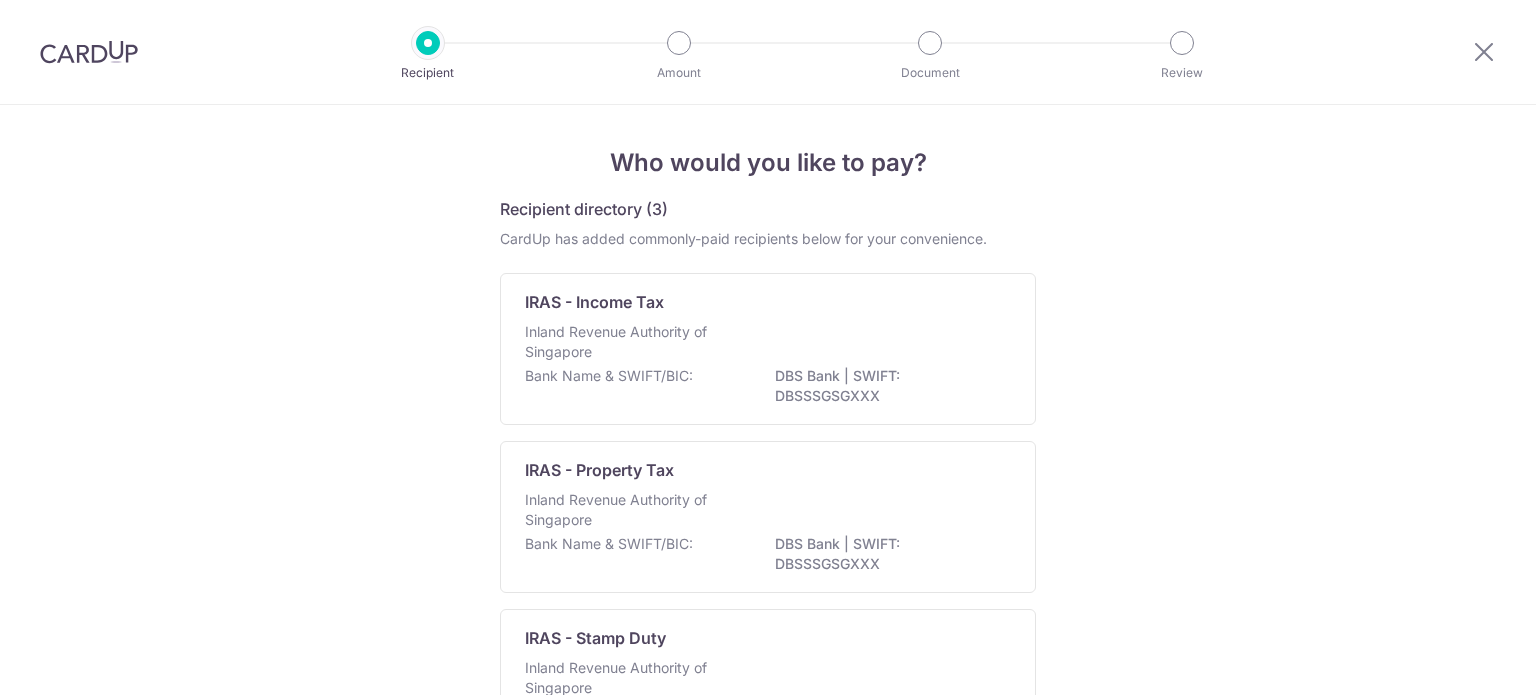 scroll, scrollTop: 0, scrollLeft: 0, axis: both 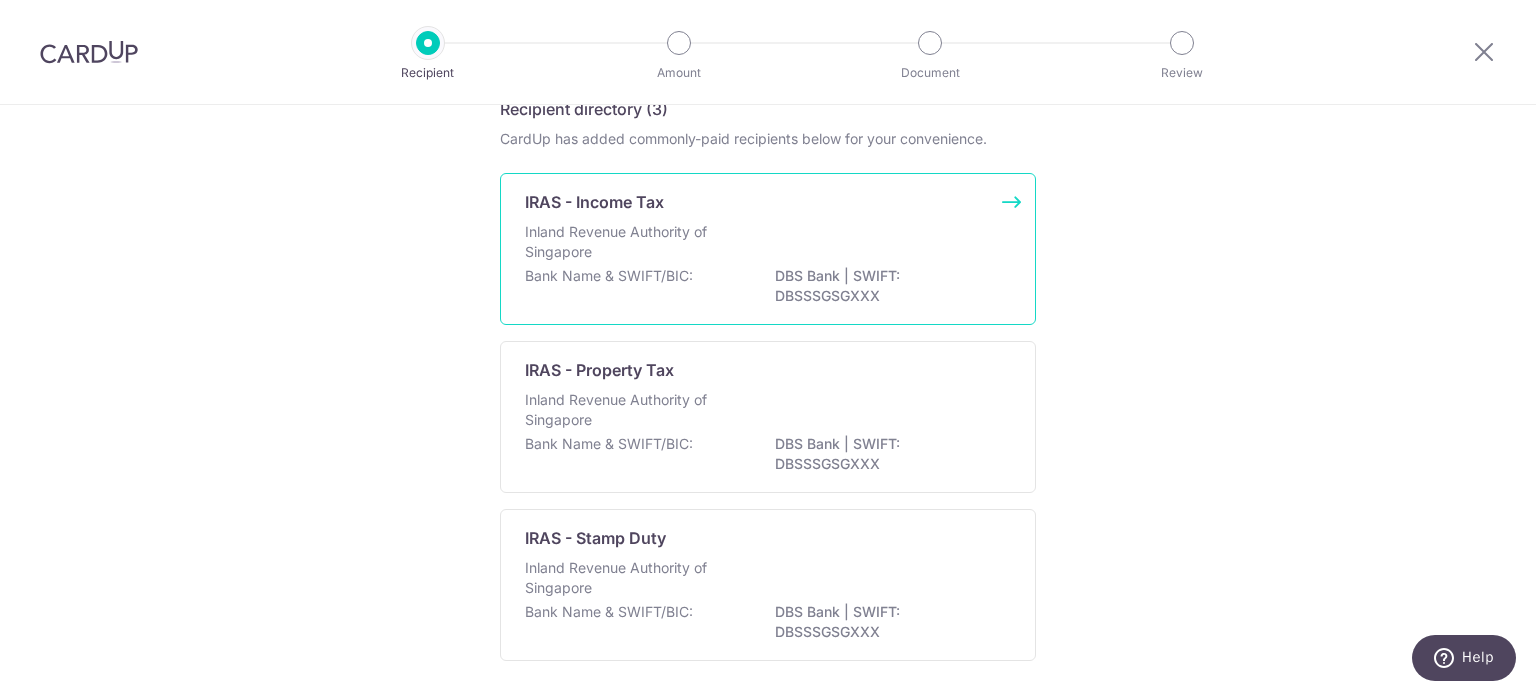 click on "DBS Bank | SWIFT: DBSSSGSGXXX" at bounding box center (887, 286) 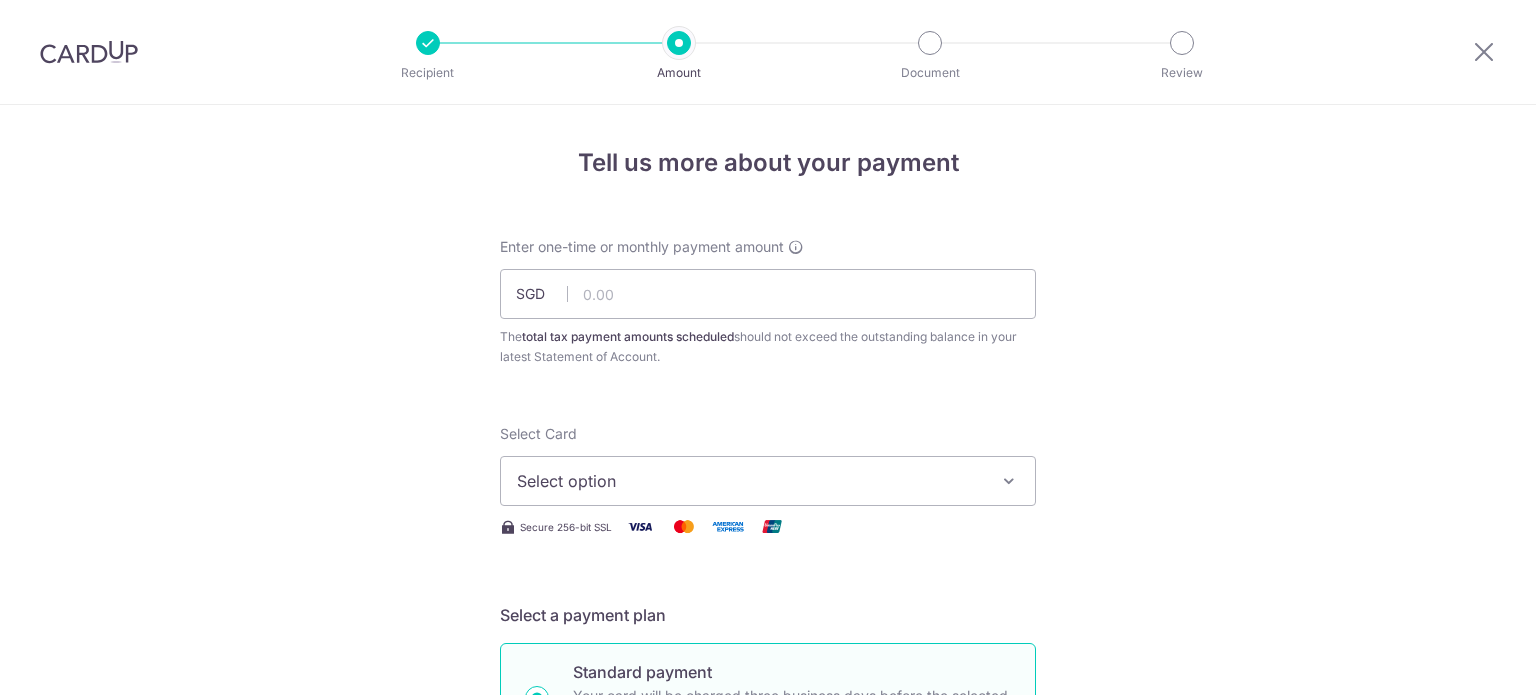 scroll, scrollTop: 0, scrollLeft: 0, axis: both 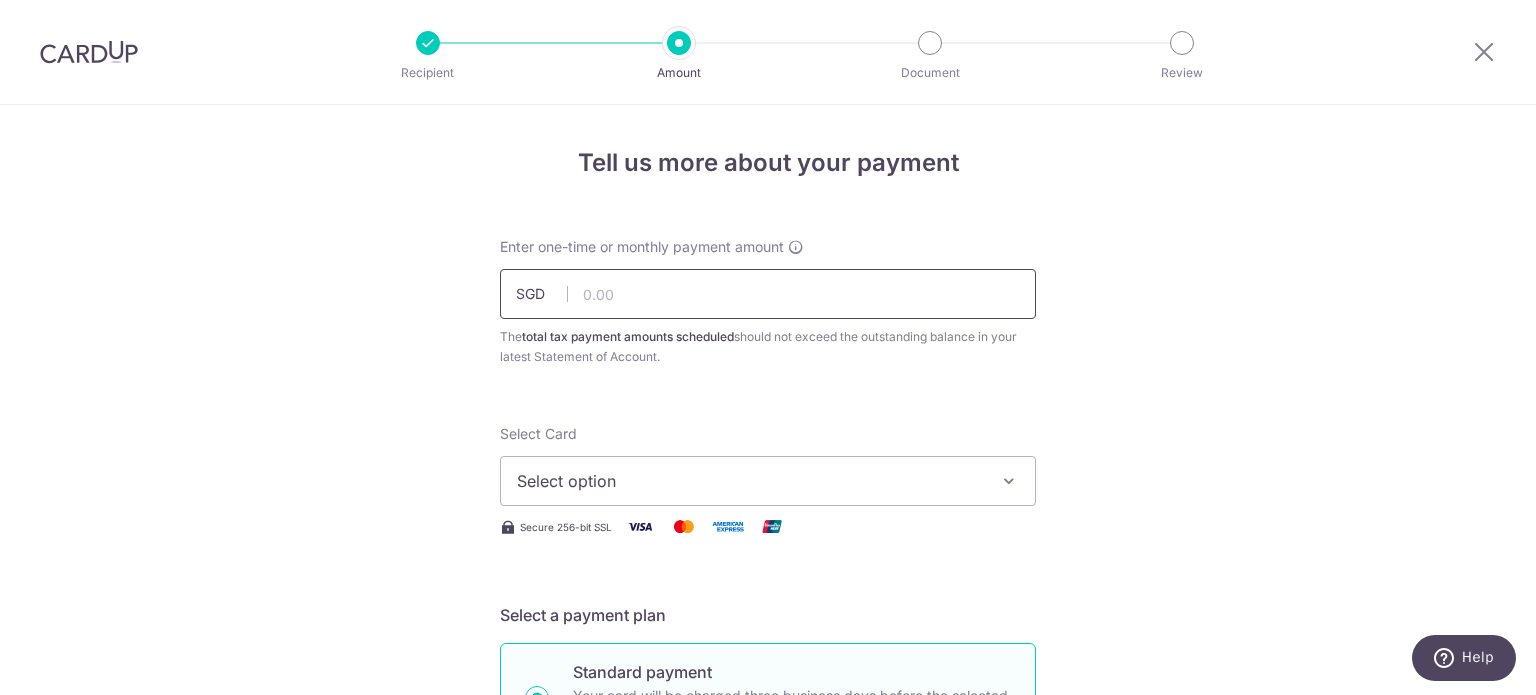 click at bounding box center [768, 294] 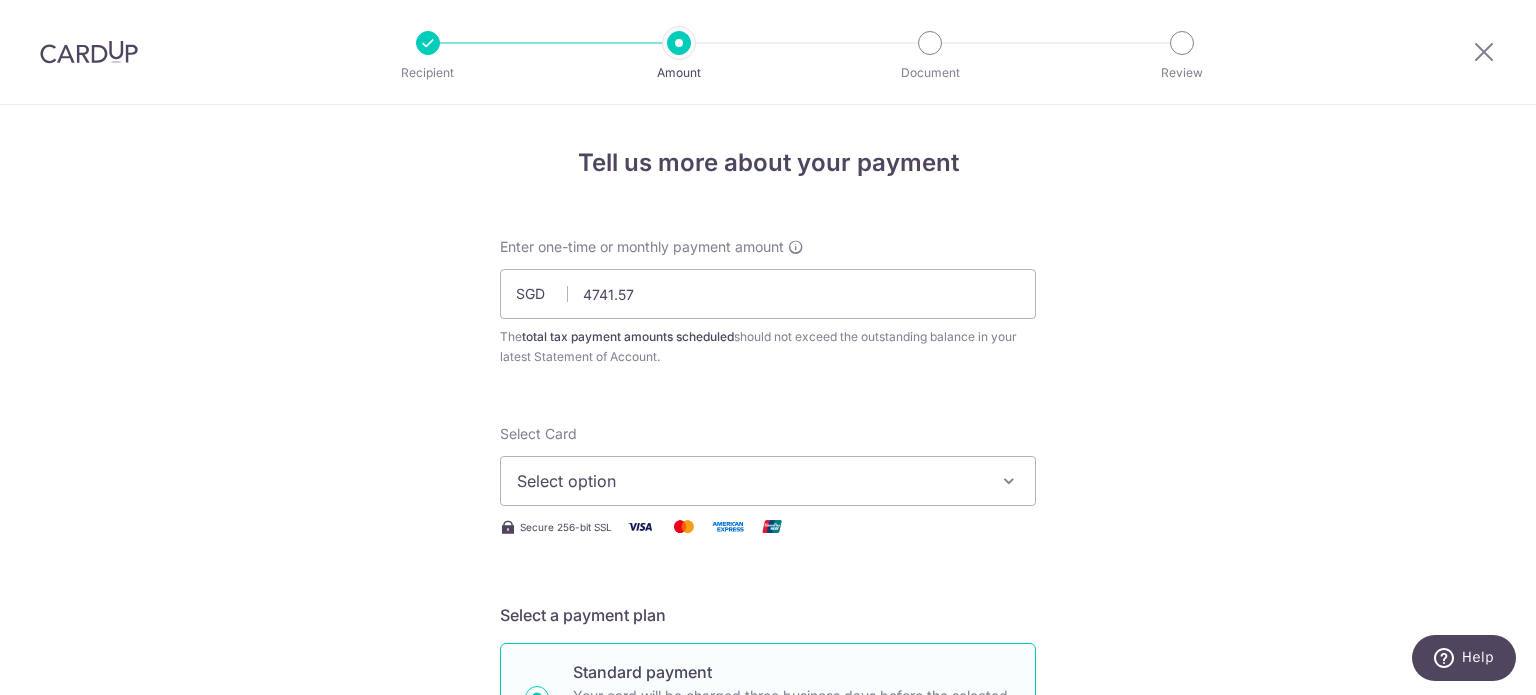 type on "4,741.57" 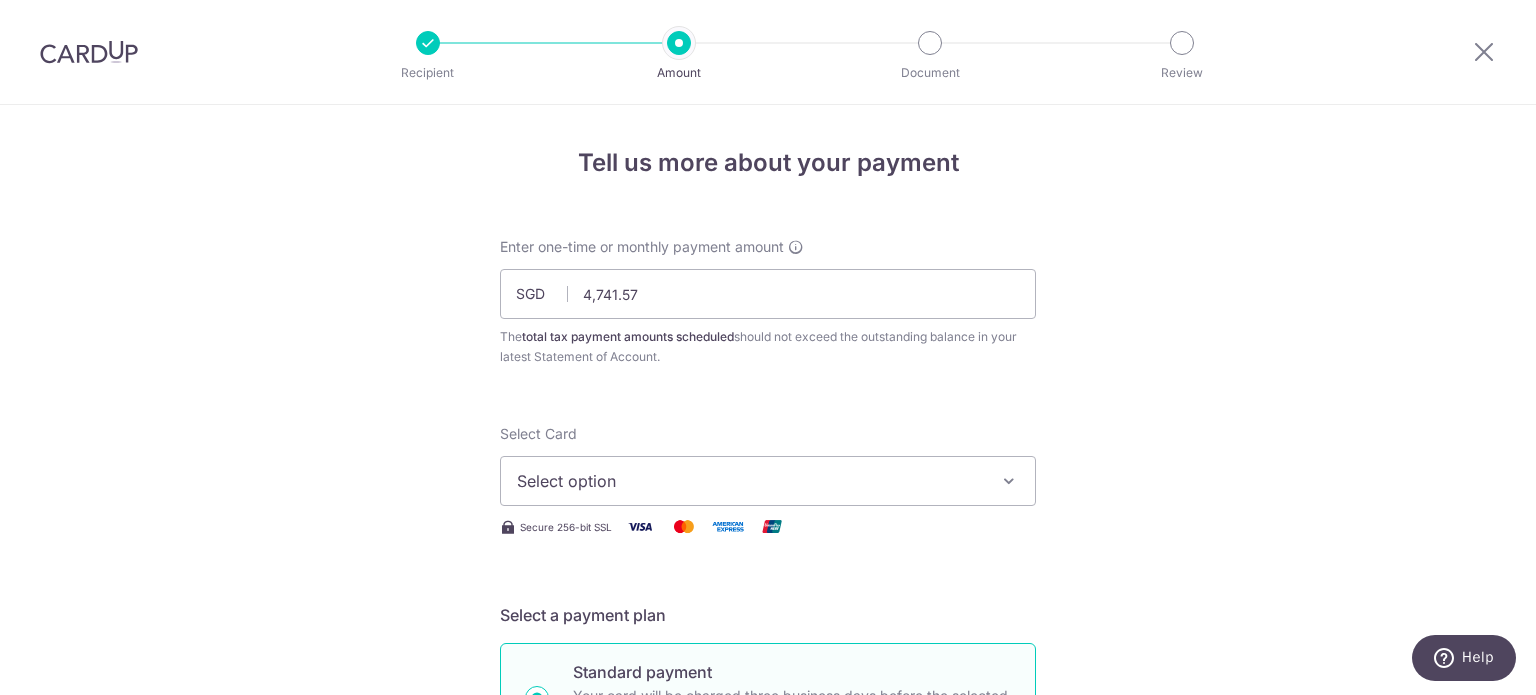 click on "Select option" at bounding box center [750, 481] 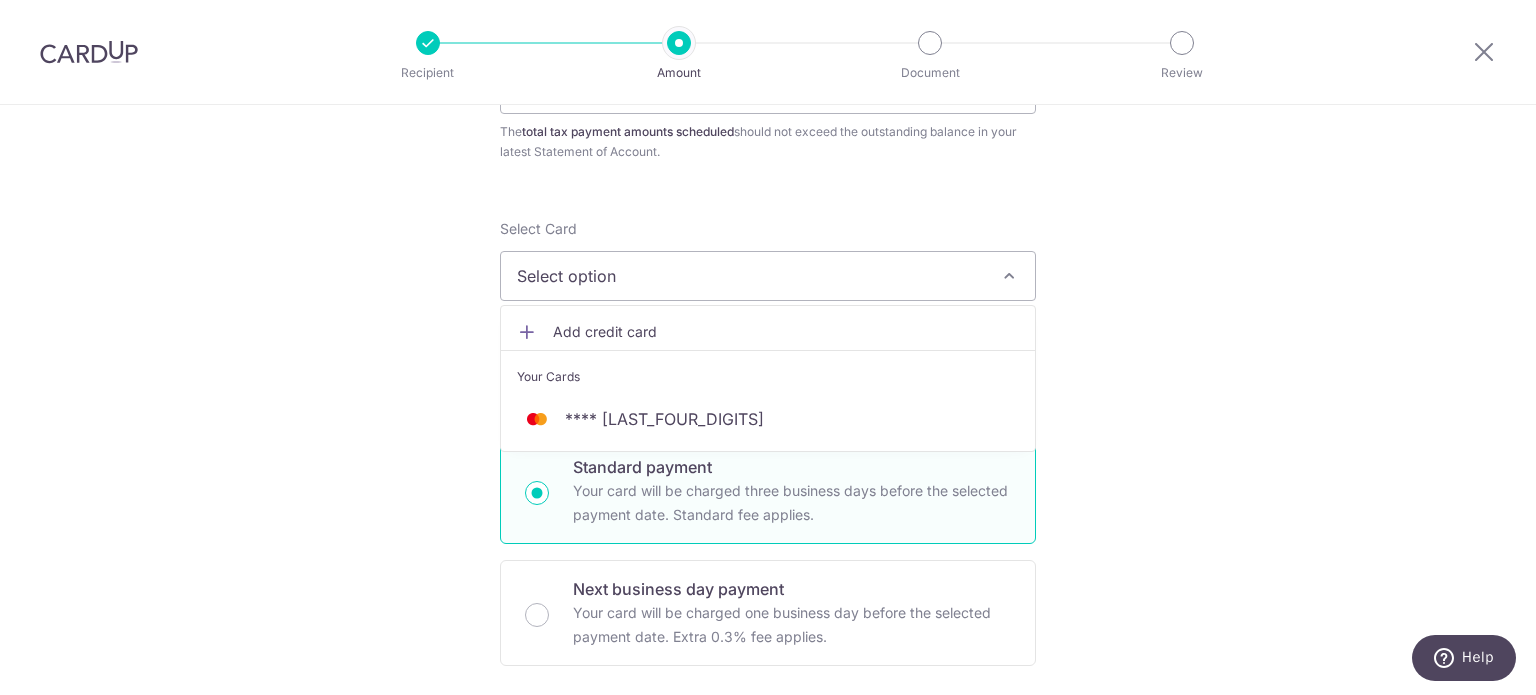 scroll, scrollTop: 200, scrollLeft: 0, axis: vertical 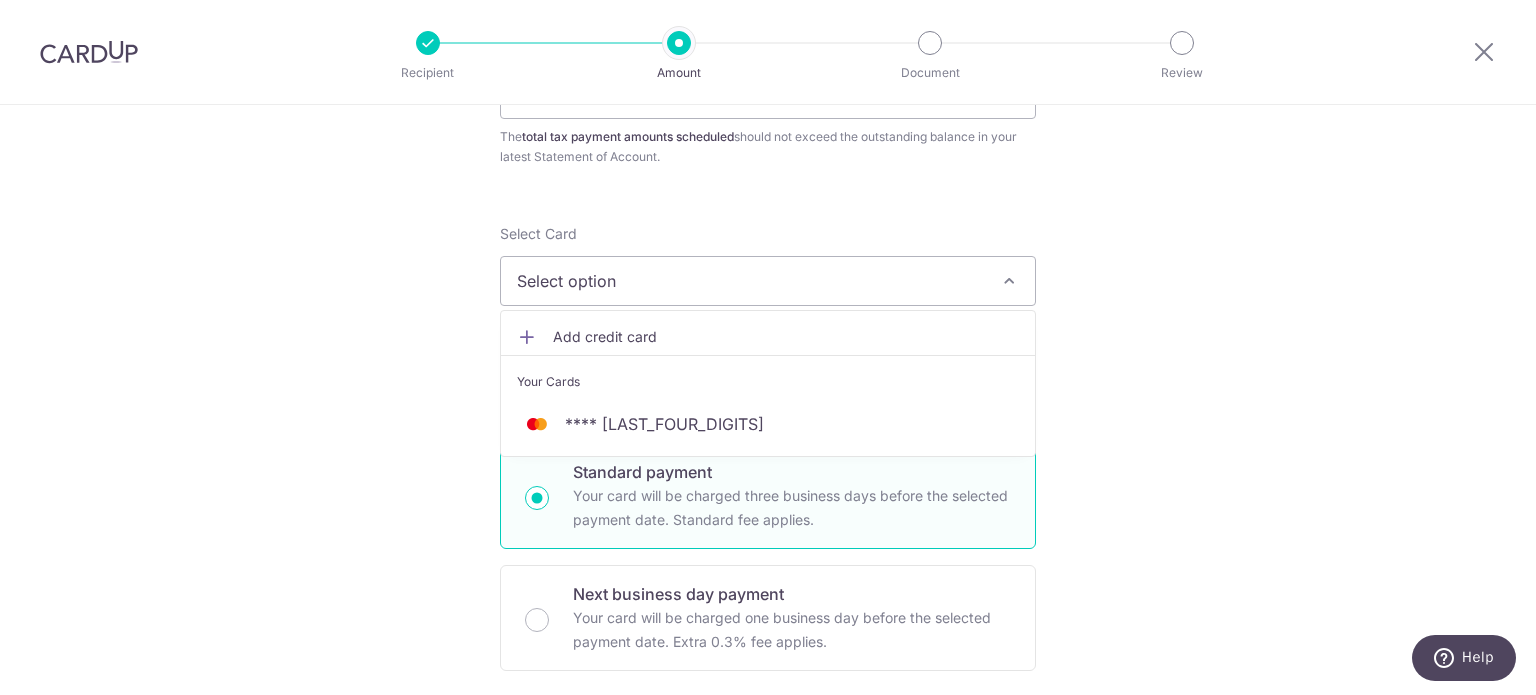 click on "Add credit card" at bounding box center (786, 337) 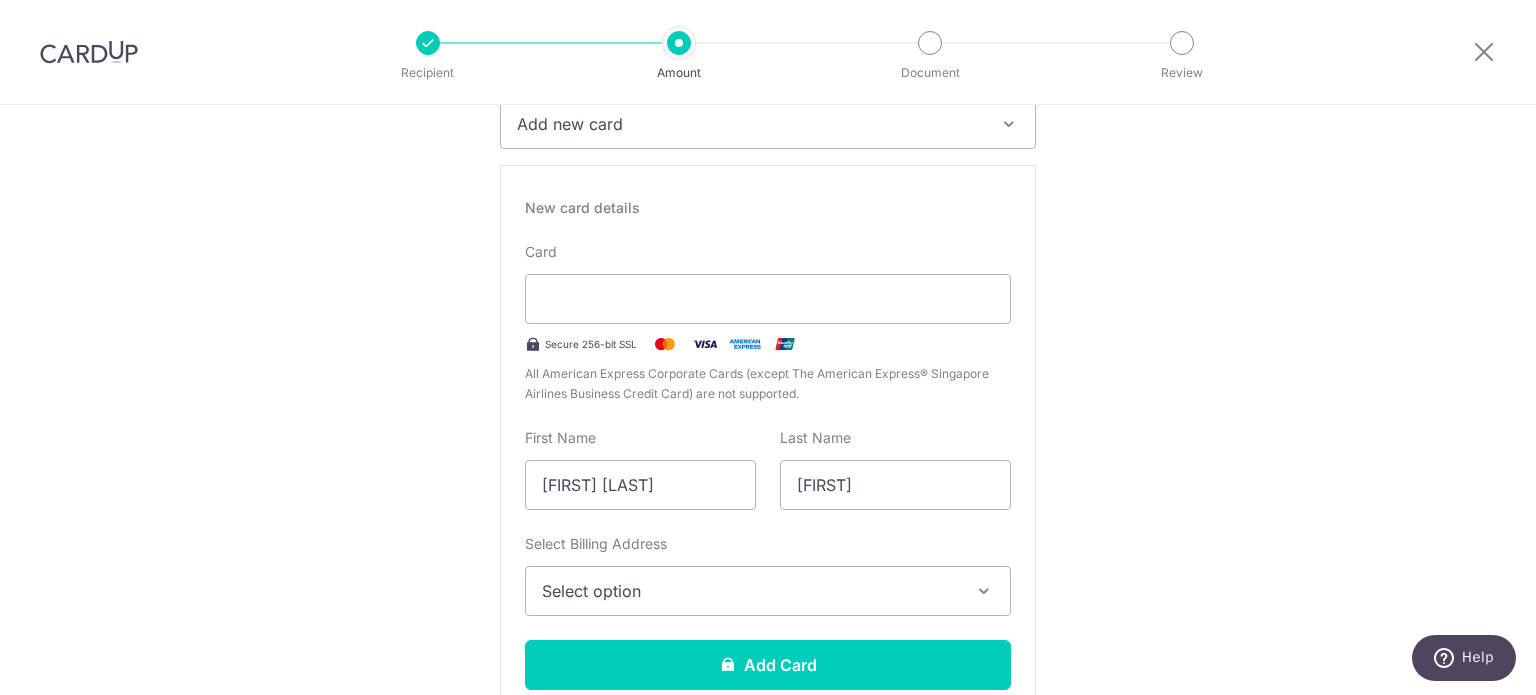 scroll, scrollTop: 400, scrollLeft: 0, axis: vertical 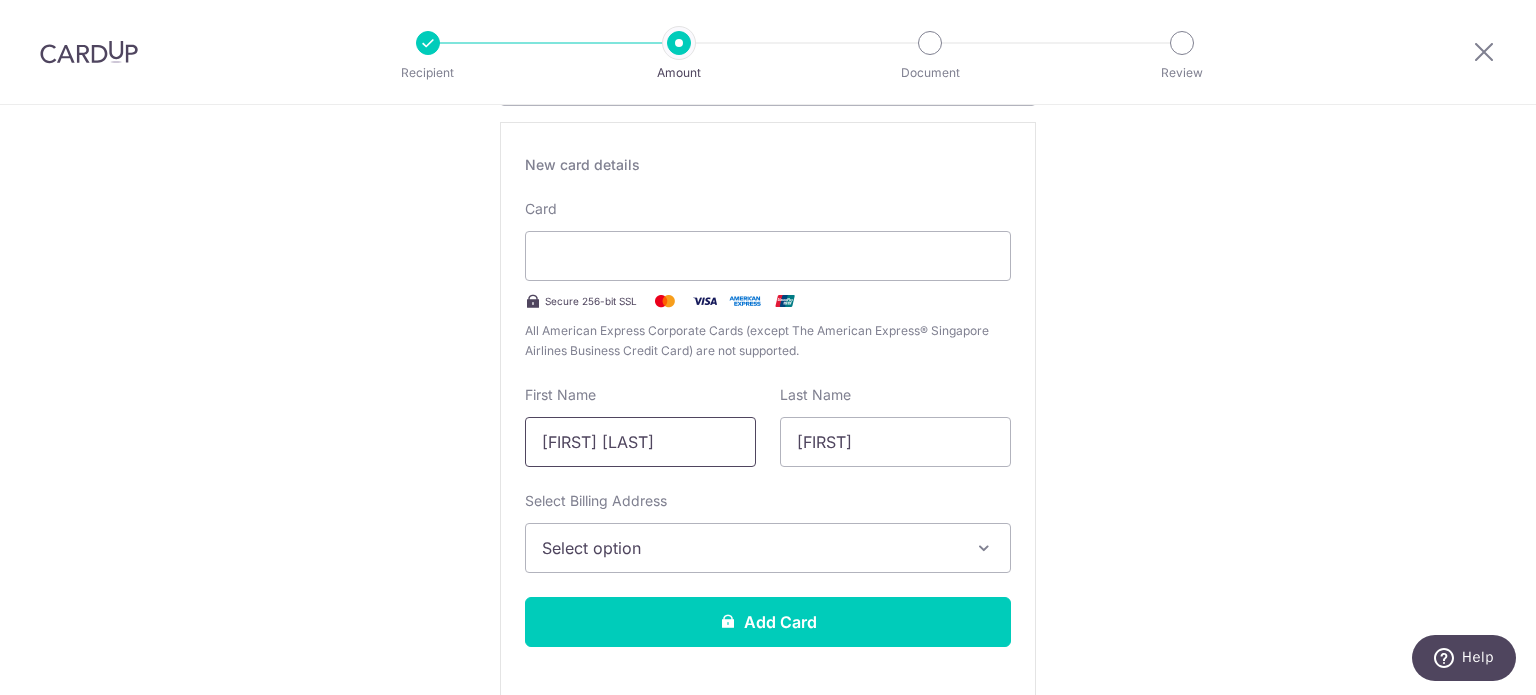 drag, startPoint x: 655, startPoint y: 439, endPoint x: 417, endPoint y: 435, distance: 238.03362 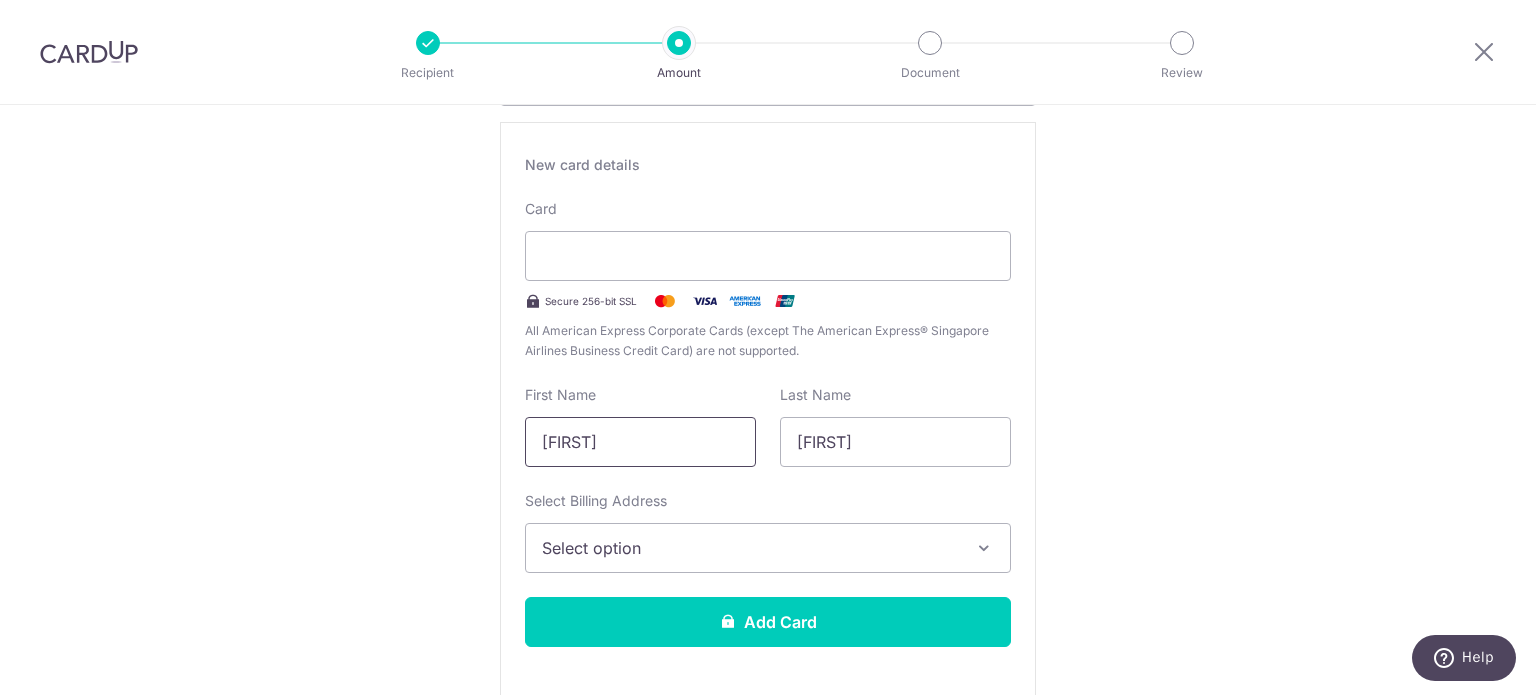 type on "Phyllis" 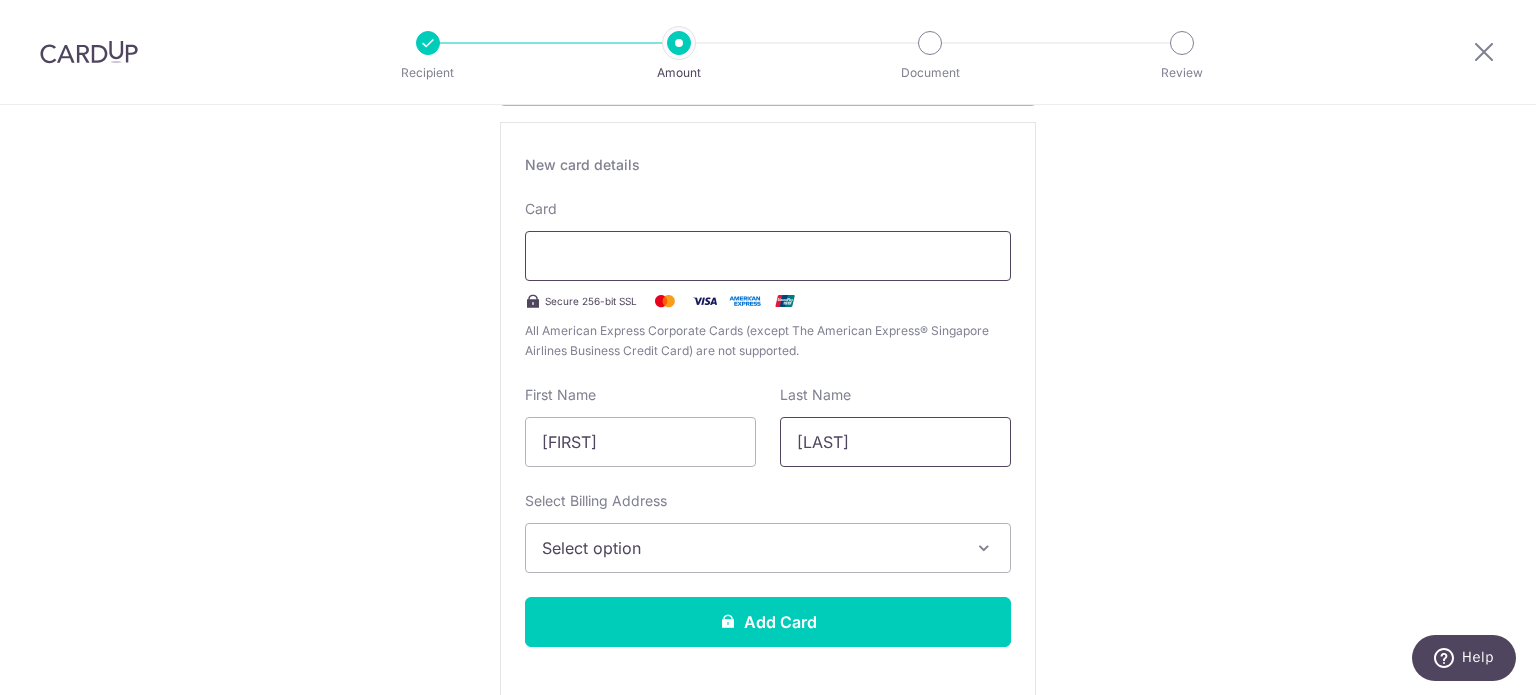 type on "Teng" 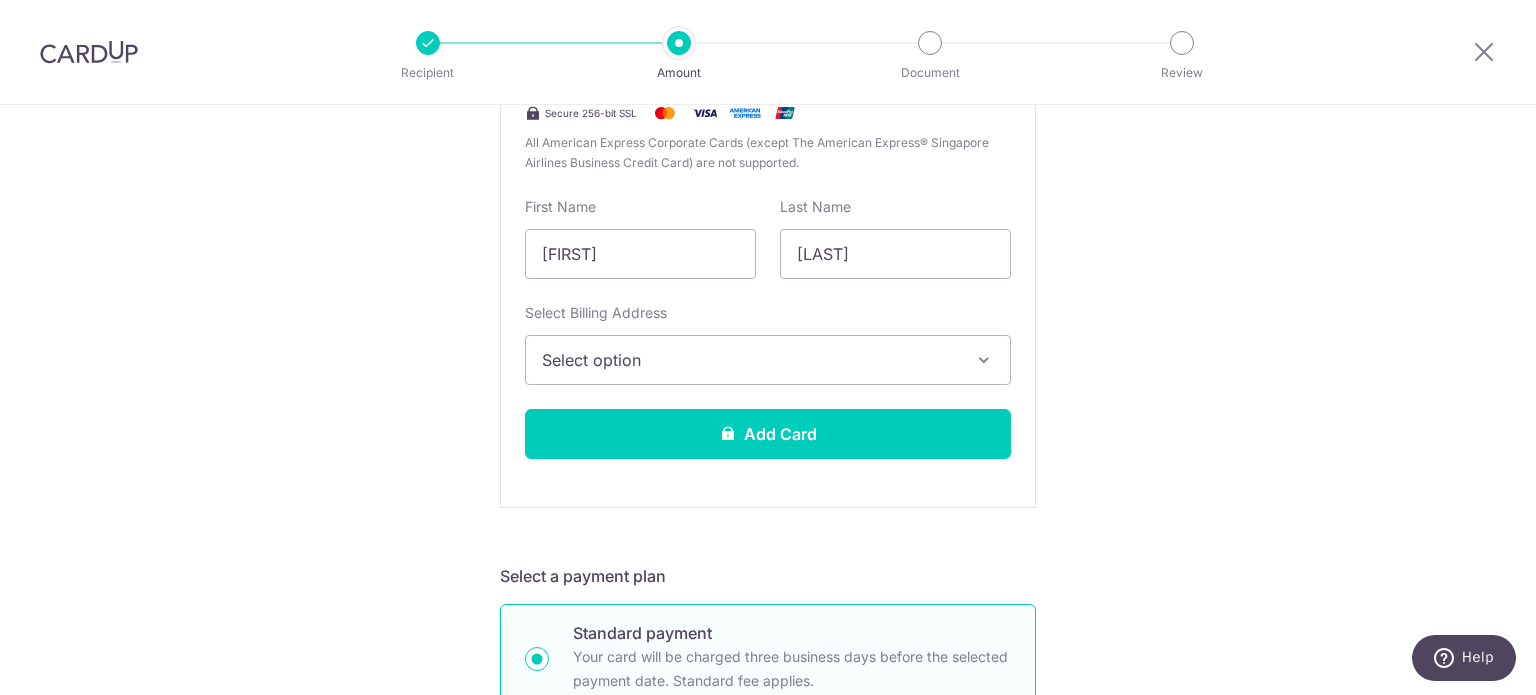 scroll, scrollTop: 600, scrollLeft: 0, axis: vertical 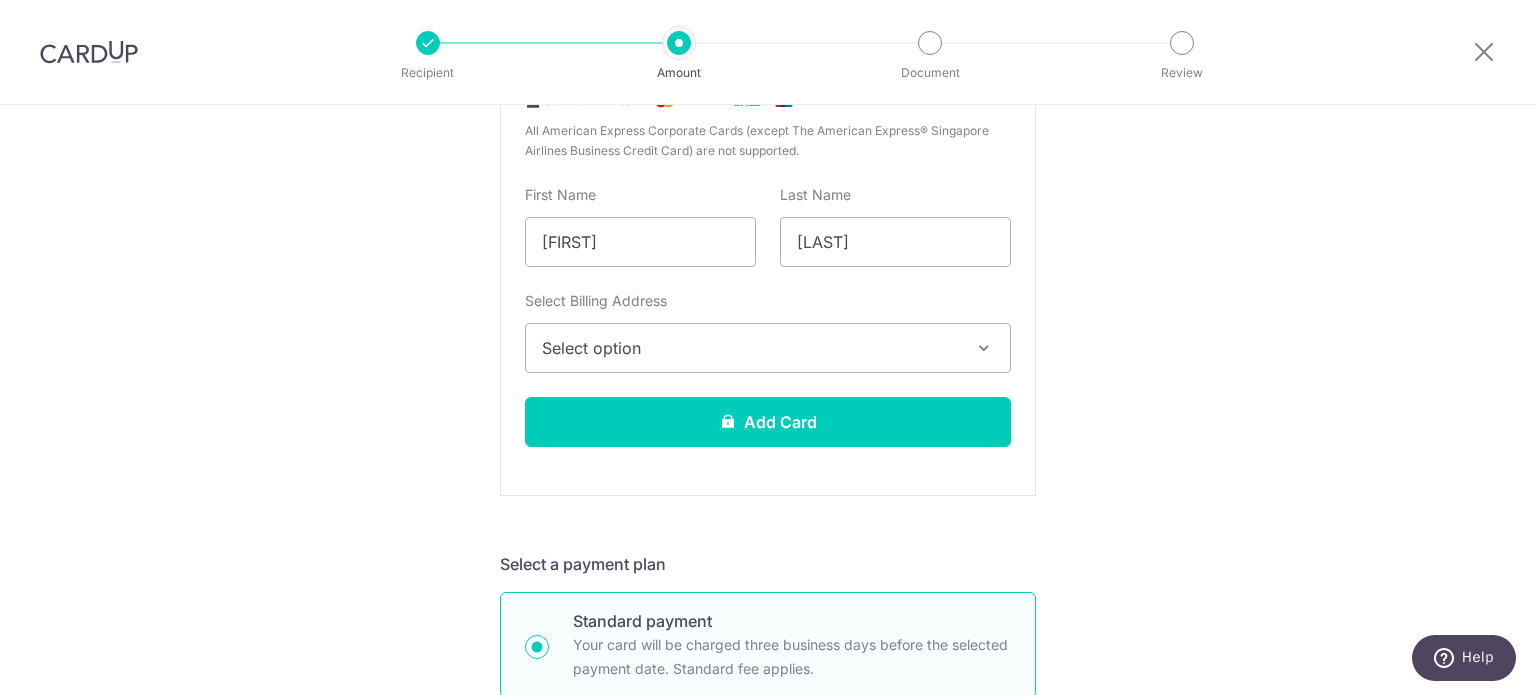 click on "Select option" at bounding box center [750, 348] 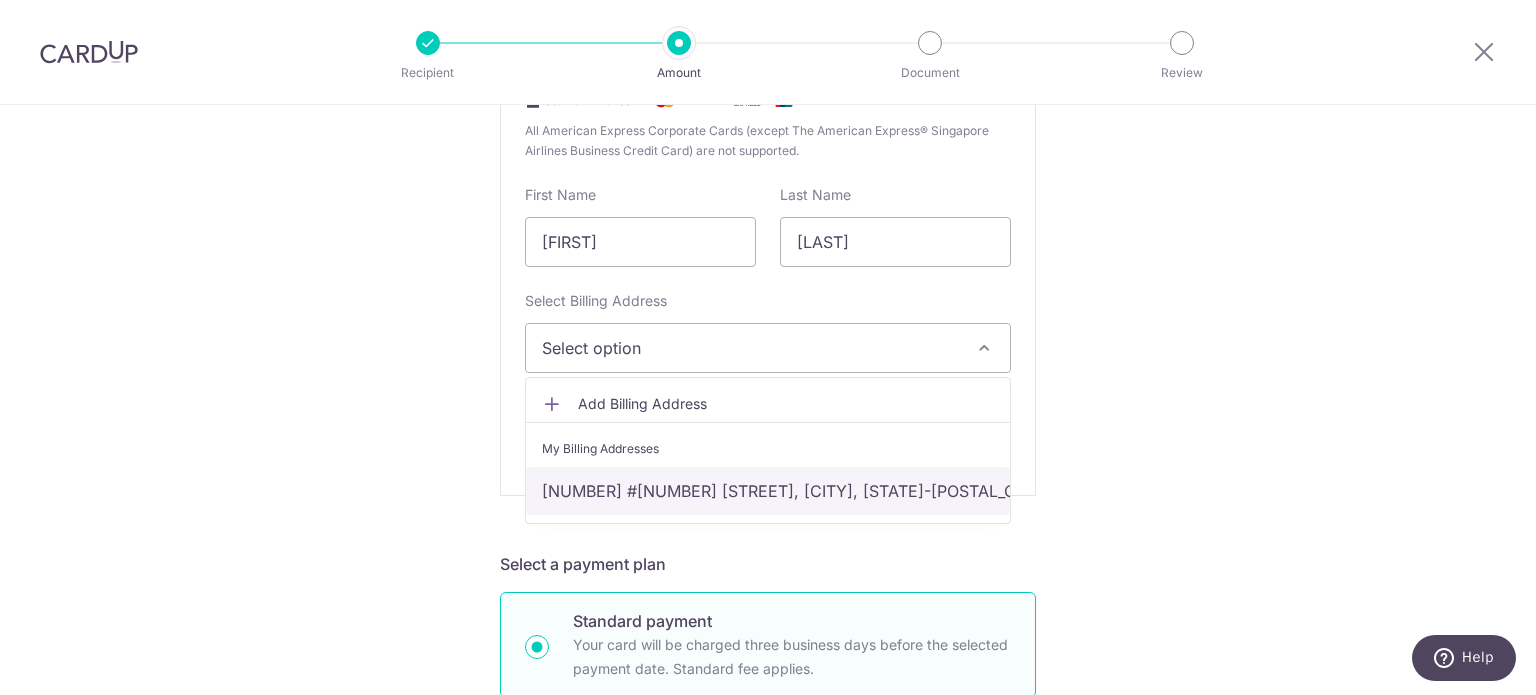 click on "143 #13-06 Serangoon Ave 3, Singapore, Singapore-556121" at bounding box center (768, 491) 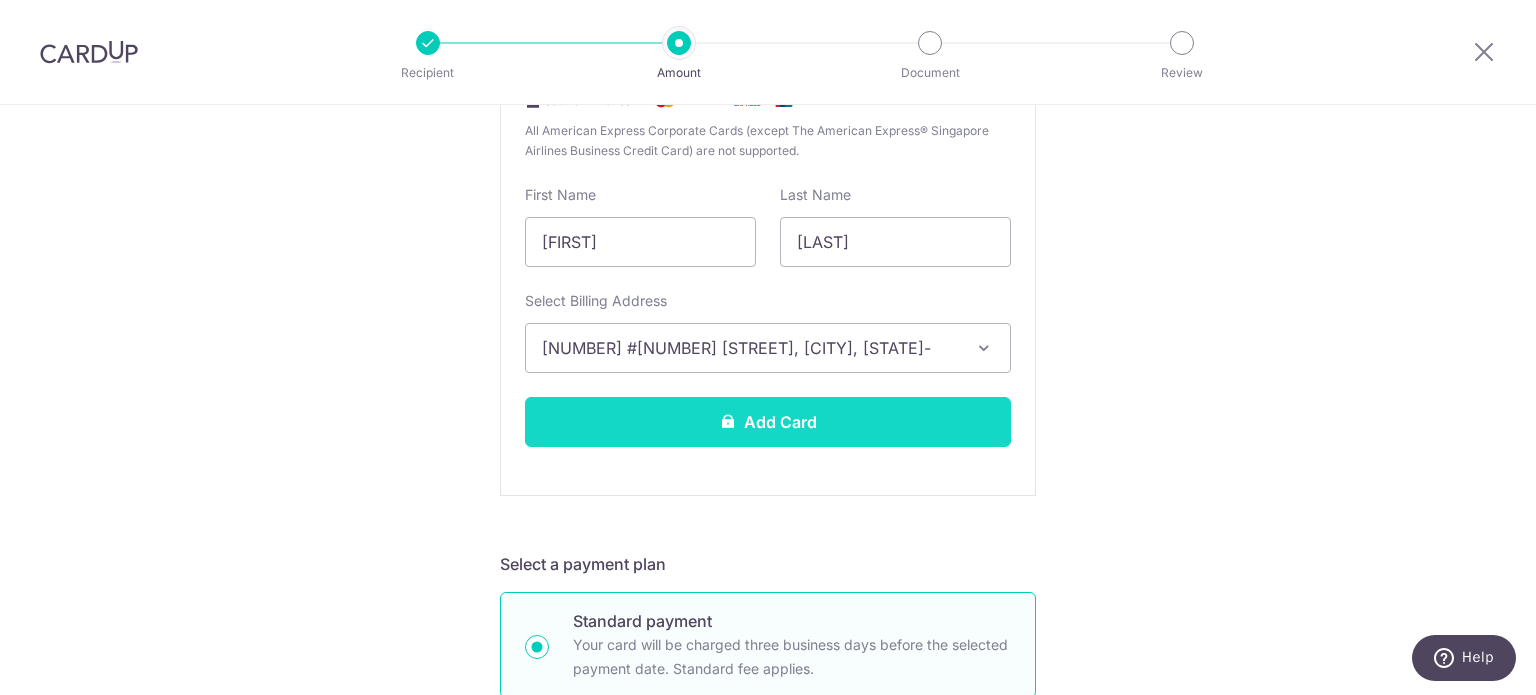 click on "Add Card" at bounding box center (768, 422) 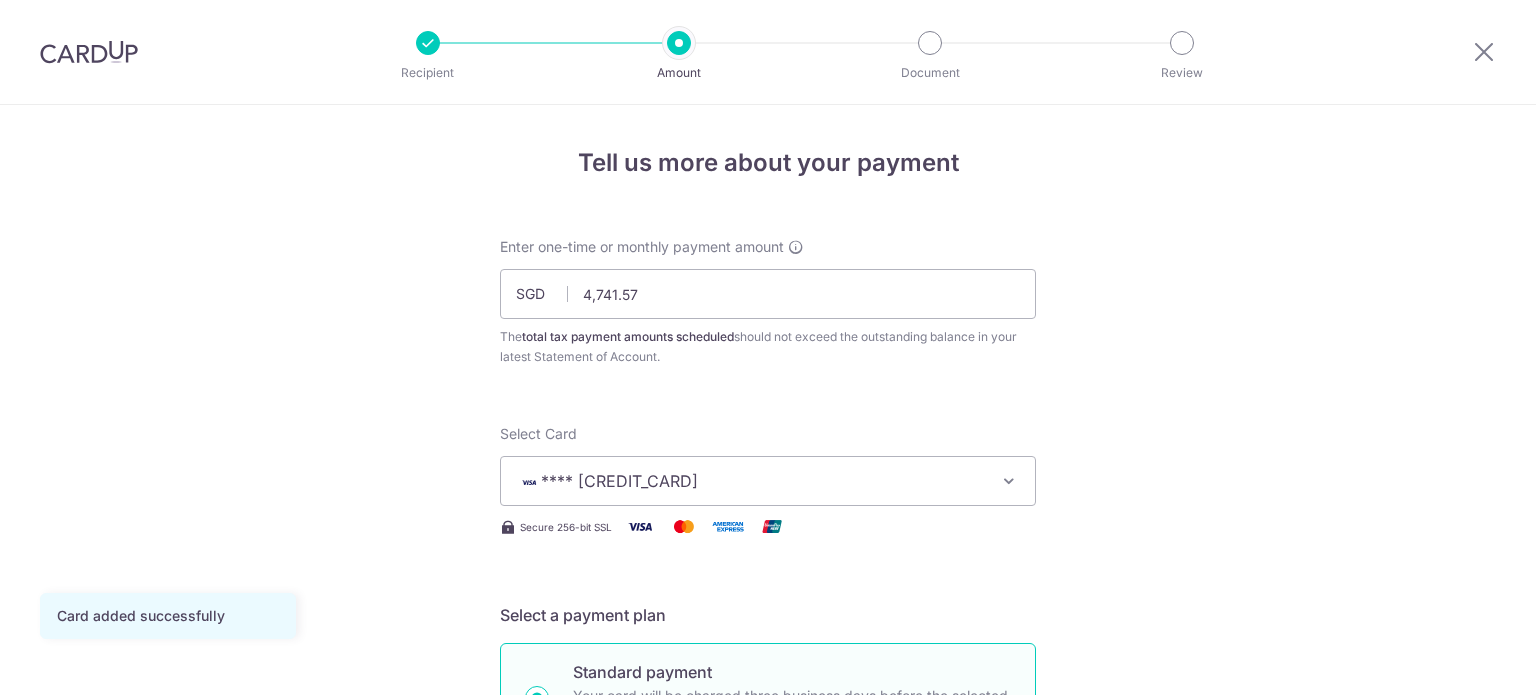 scroll, scrollTop: 0, scrollLeft: 0, axis: both 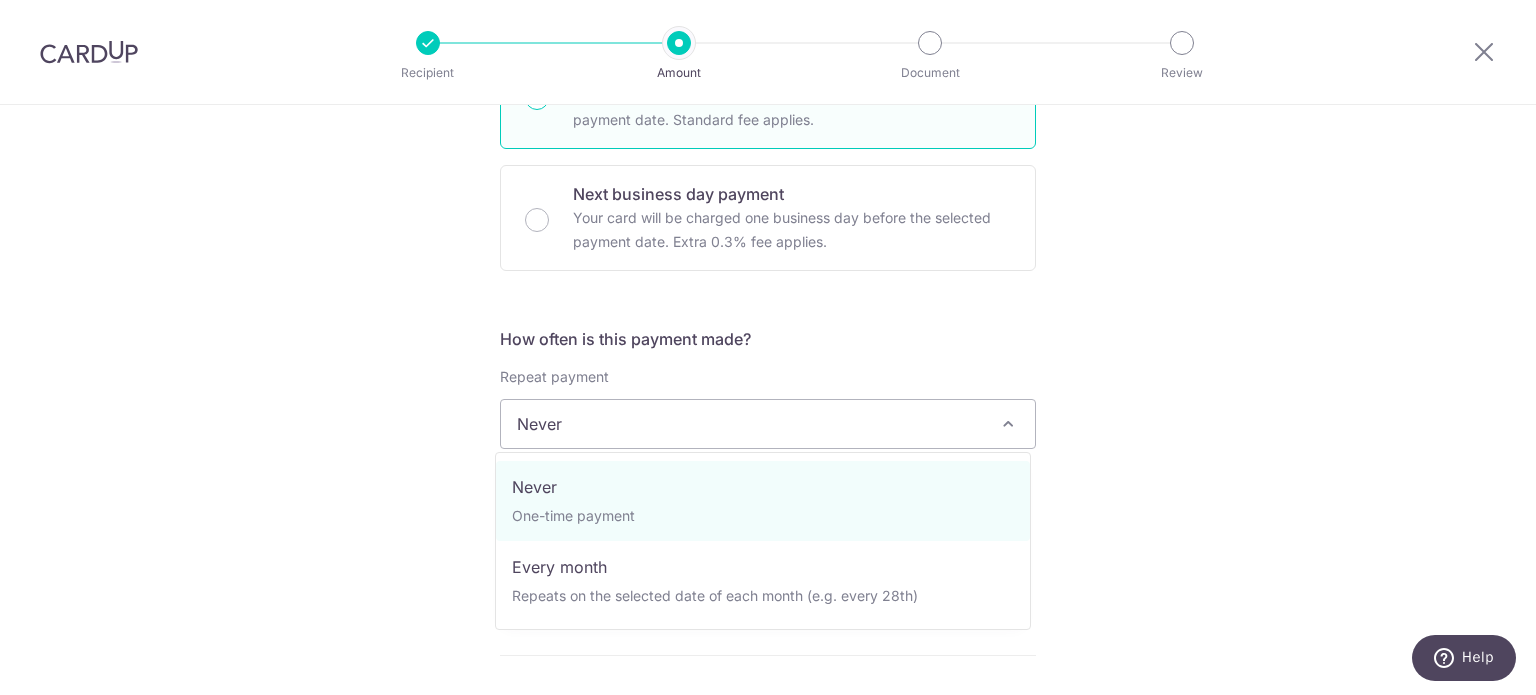 click on "Never" at bounding box center (768, 424) 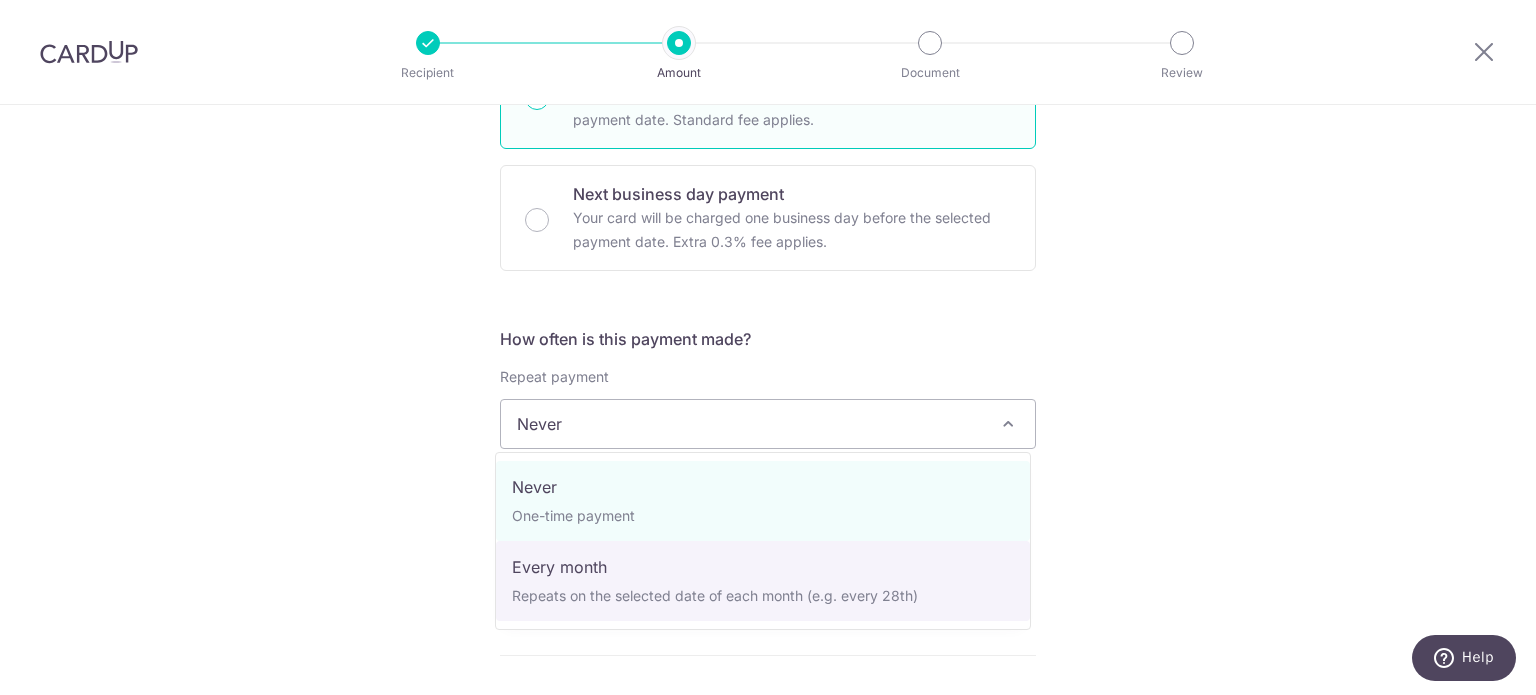select on "3" 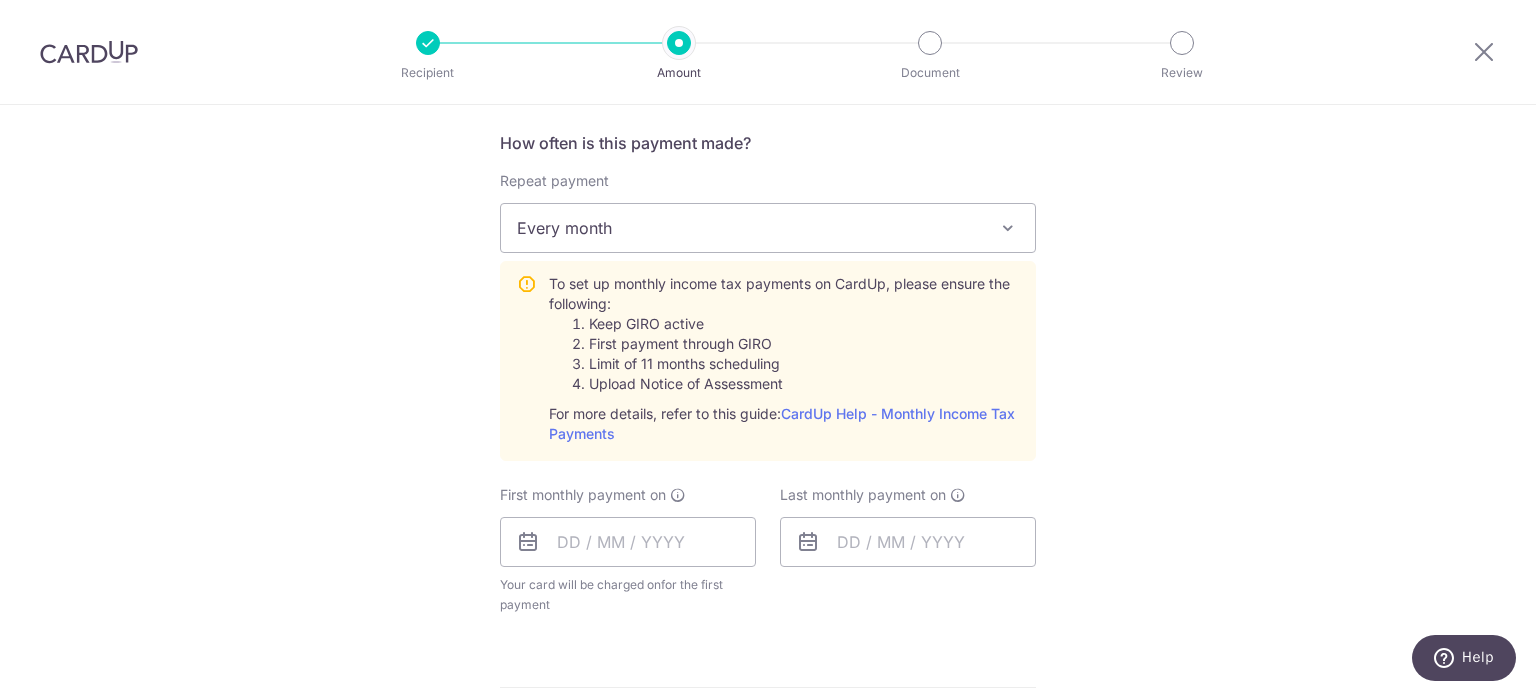 scroll, scrollTop: 800, scrollLeft: 0, axis: vertical 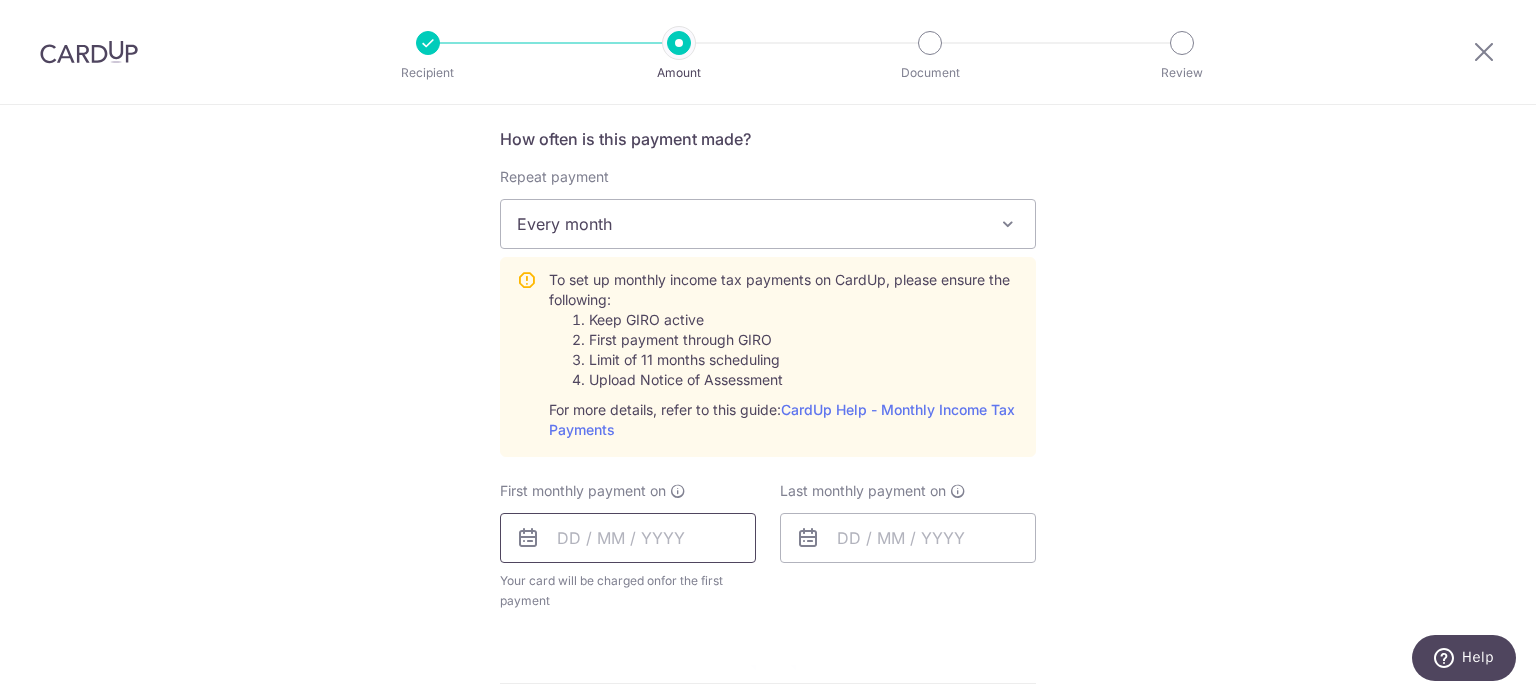 click at bounding box center [628, 538] 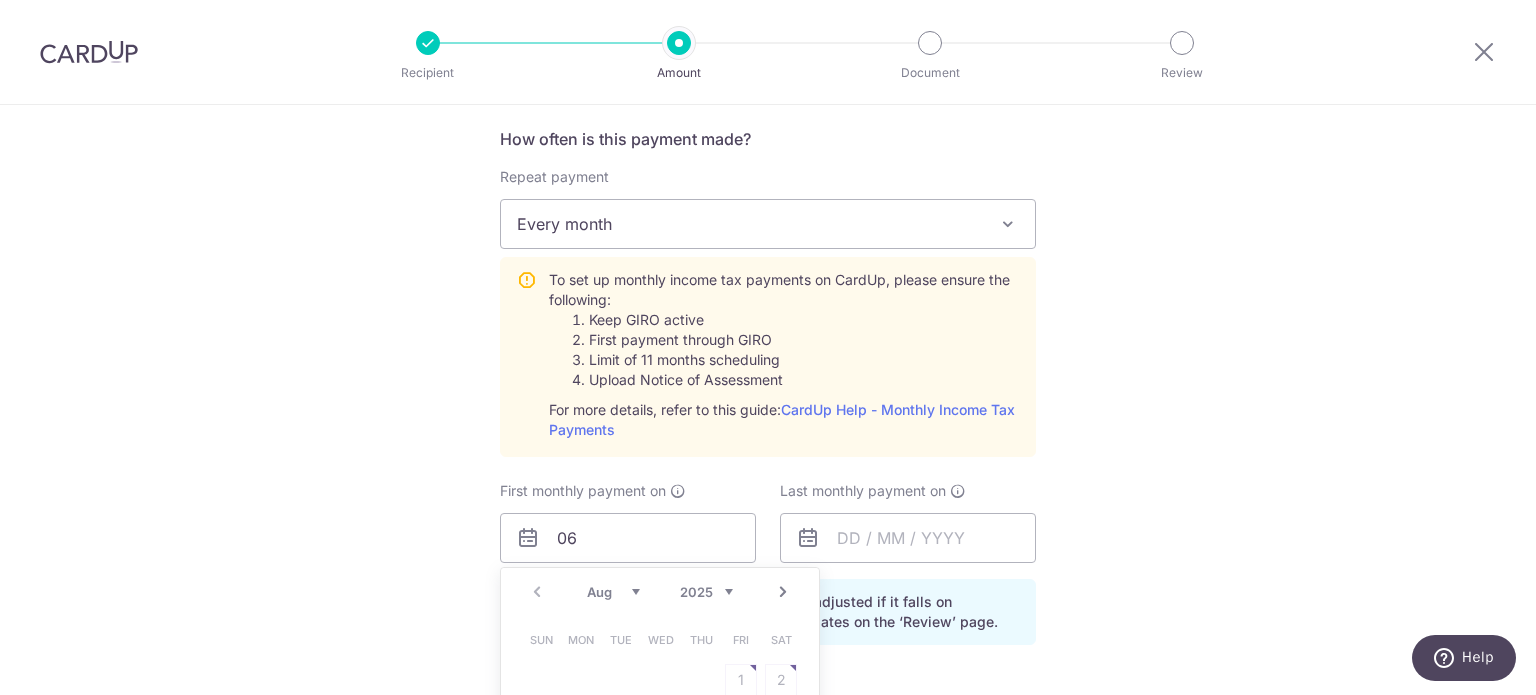 scroll, scrollTop: 900, scrollLeft: 0, axis: vertical 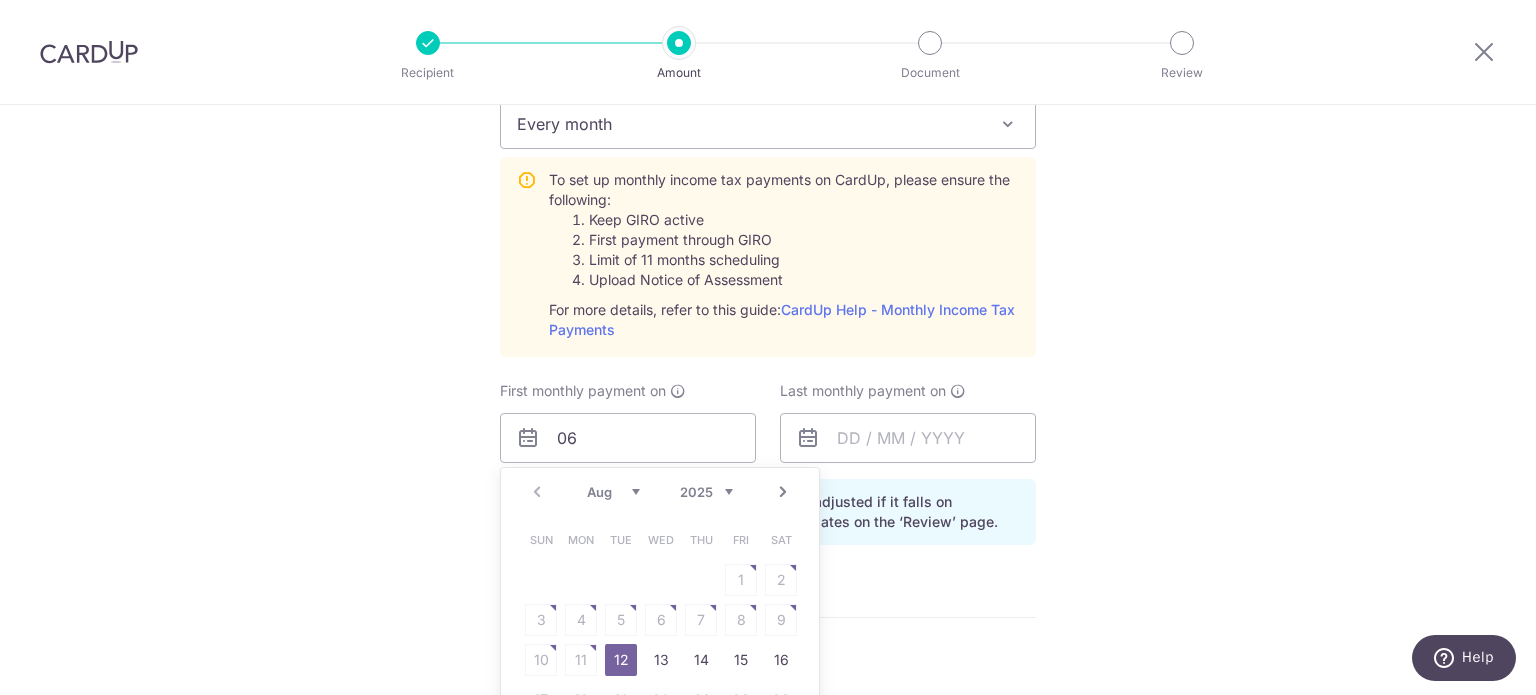 click on "Next" at bounding box center (783, 492) 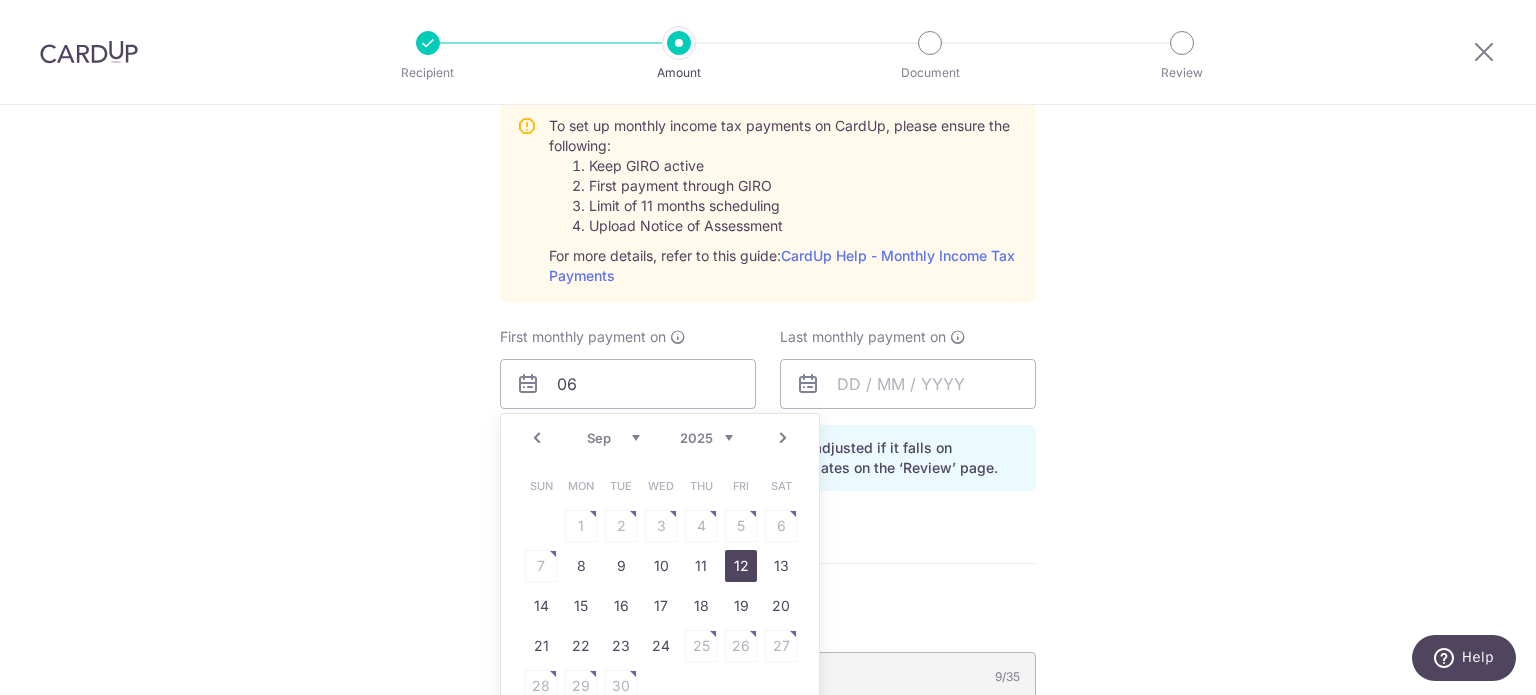 scroll, scrollTop: 1000, scrollLeft: 0, axis: vertical 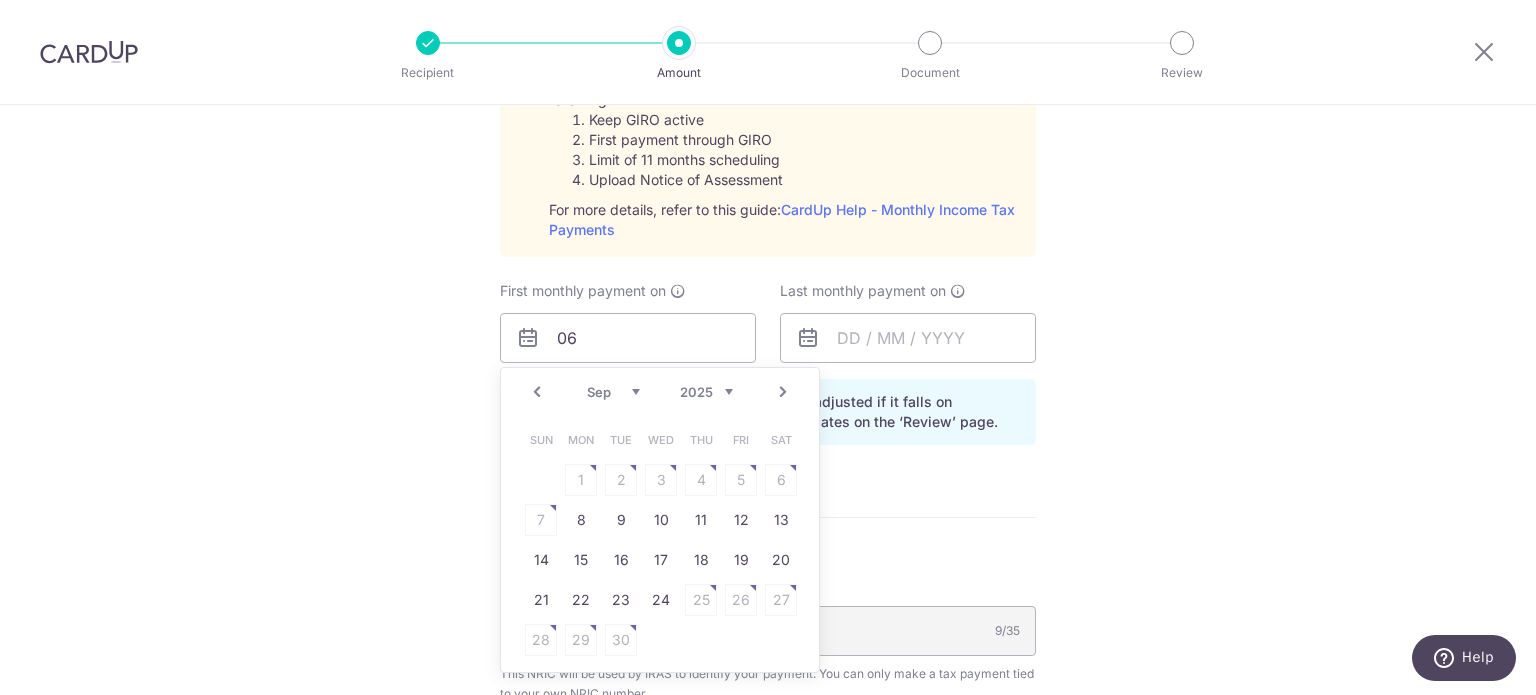 click on "Enter one-time or monthly payment amount
SGD
4,741.57
4741.57
The  total tax payment amounts scheduled  should not exceed the outstanding balance in your latest Statement of Account.
Card added successfully
Select Card
**** 0635
Add credit card
Your Cards
**** 4445
**** 0635
Secure 256-bit SSL
Text" at bounding box center [768, 183] 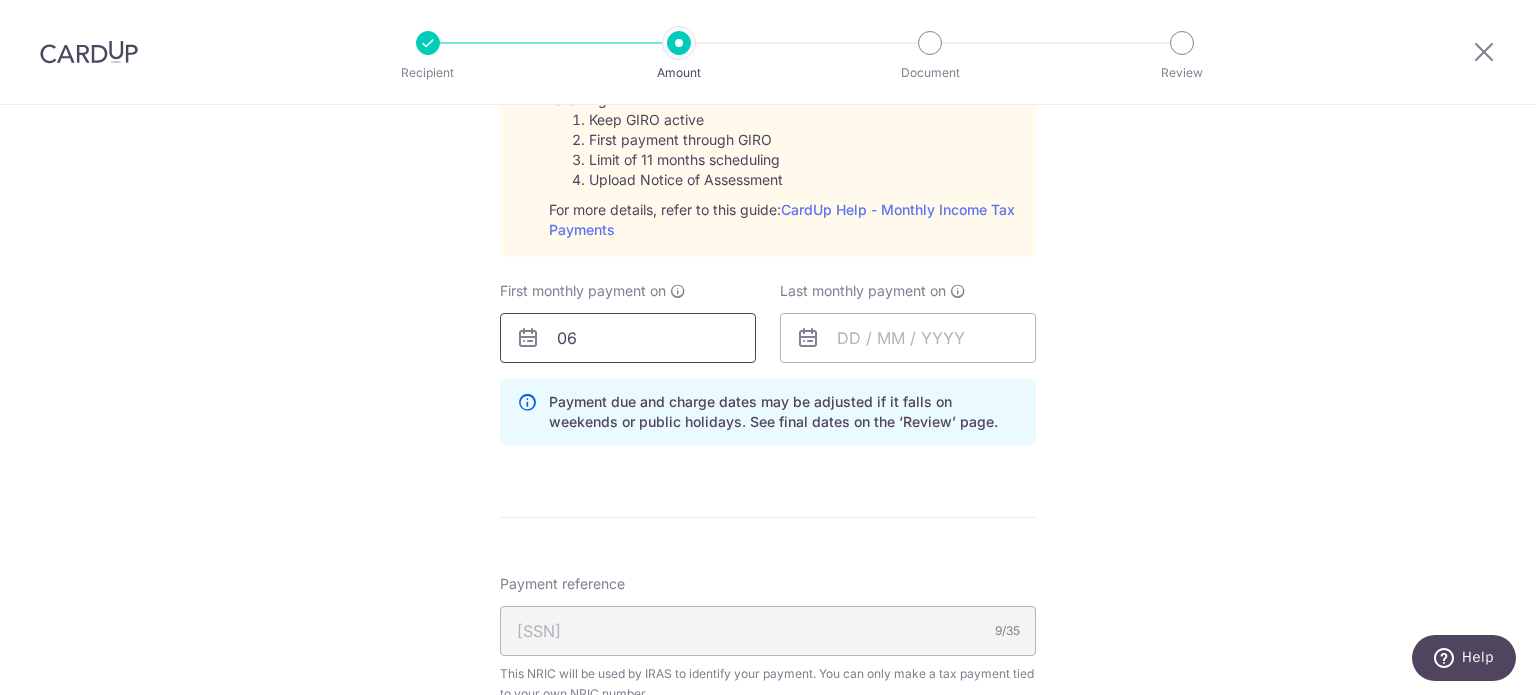 click on "06" at bounding box center (628, 338) 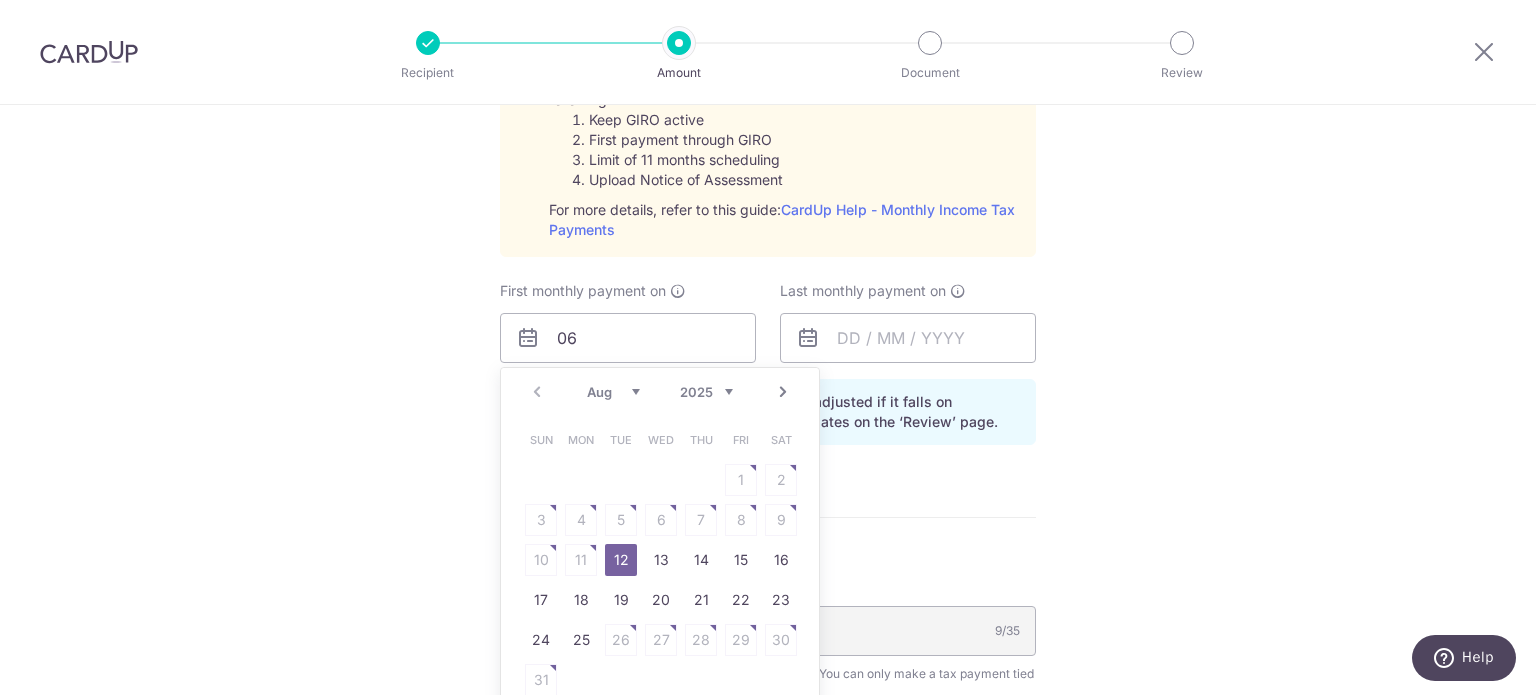 click on "Next" at bounding box center (783, 392) 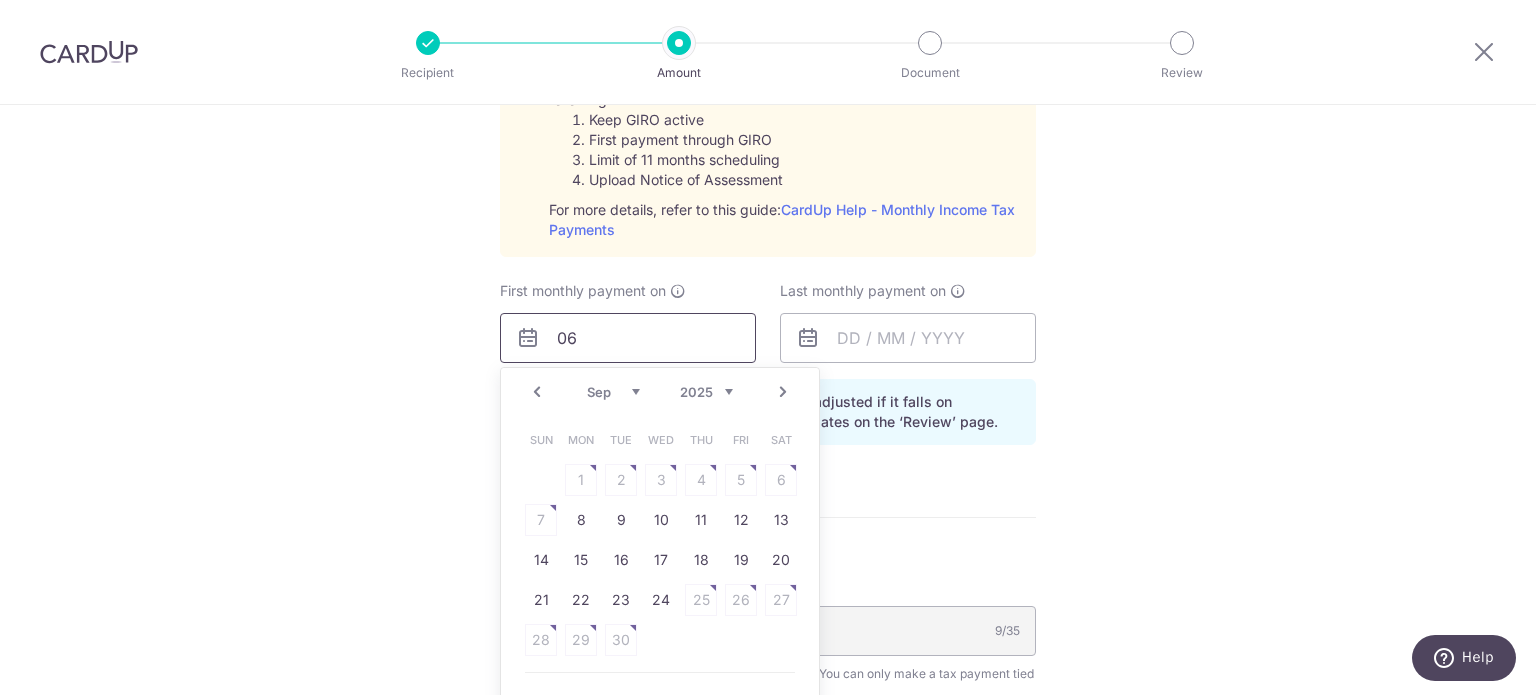 type on "0" 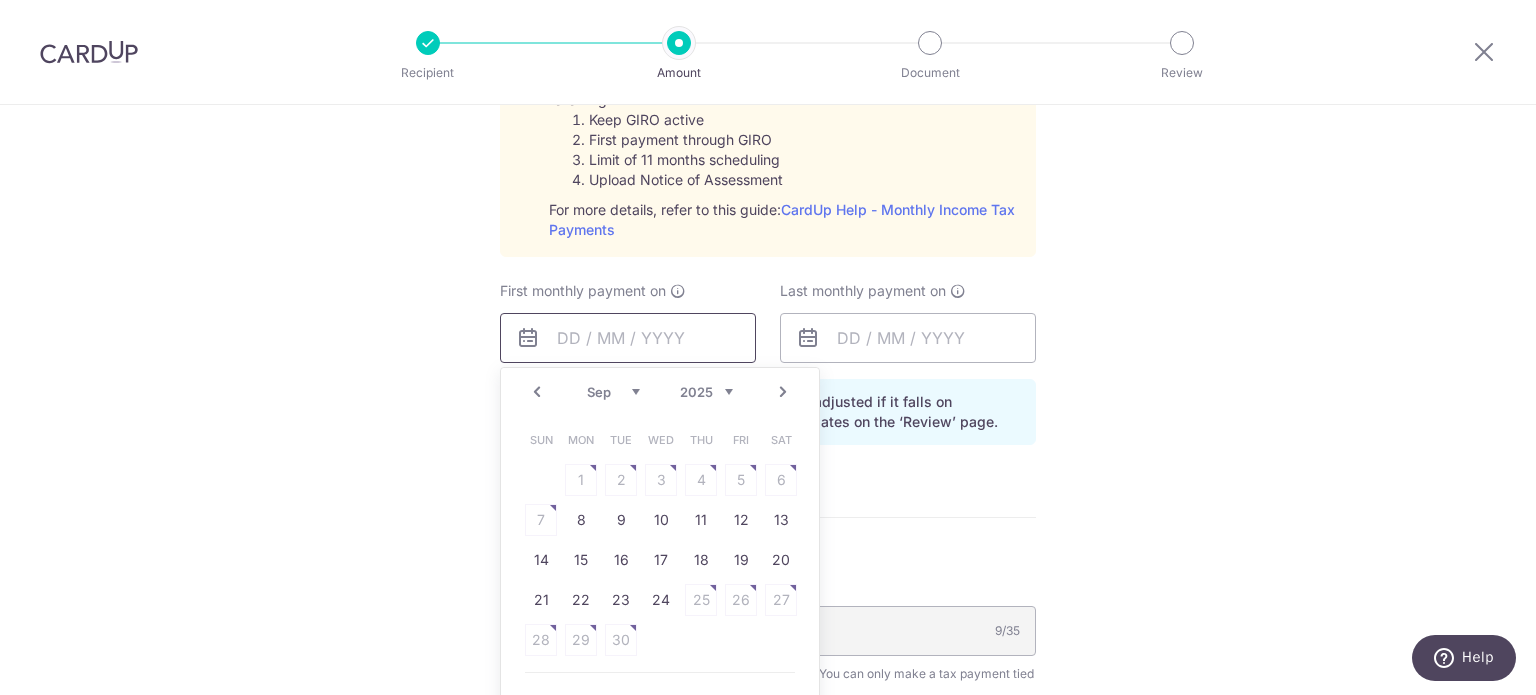type 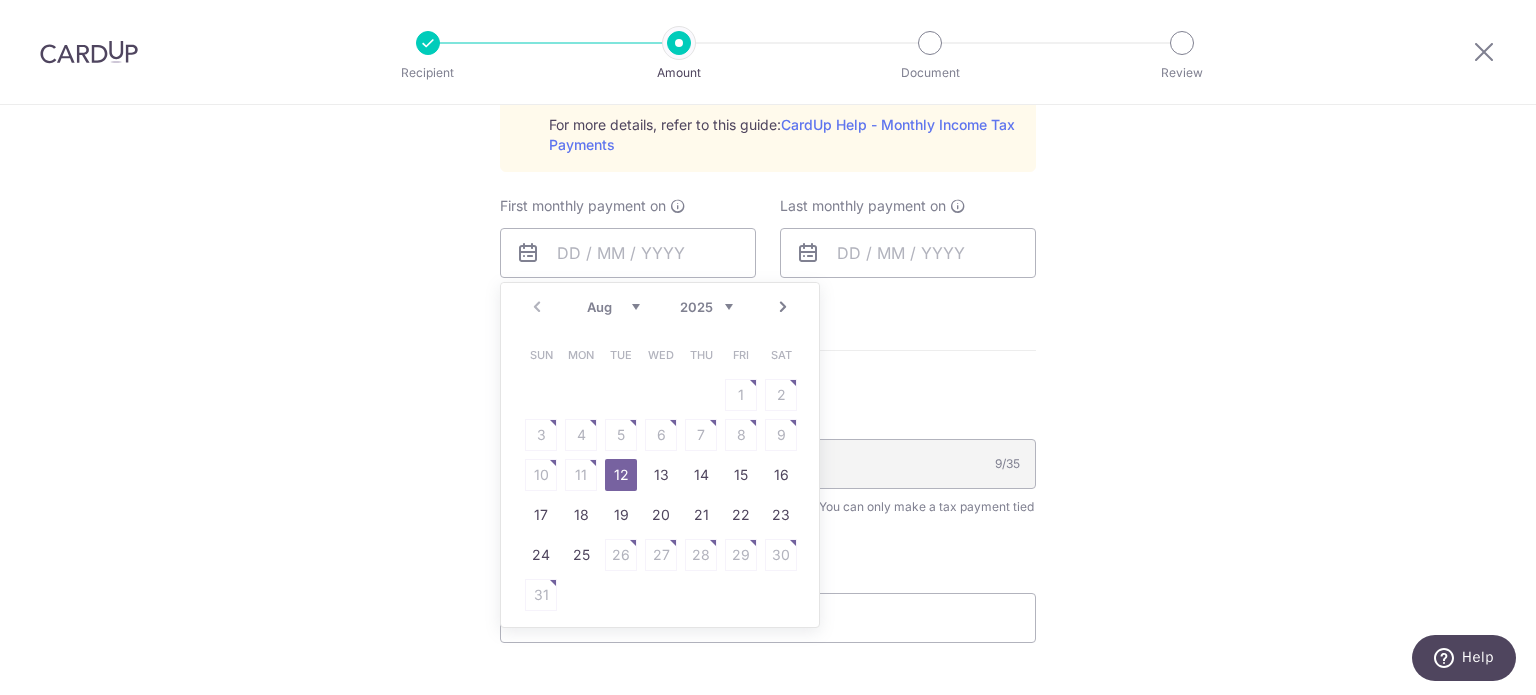 scroll, scrollTop: 1200, scrollLeft: 0, axis: vertical 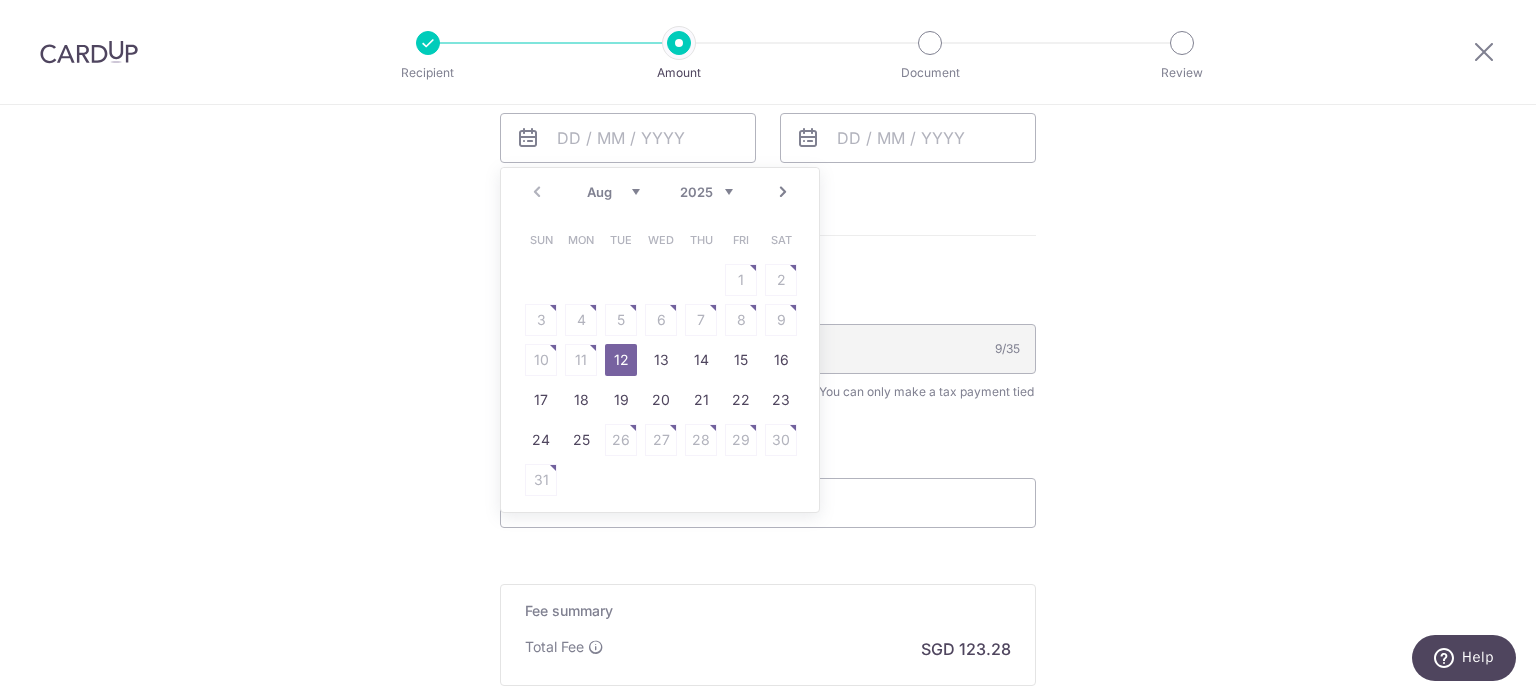 click on "Next" at bounding box center (783, 192) 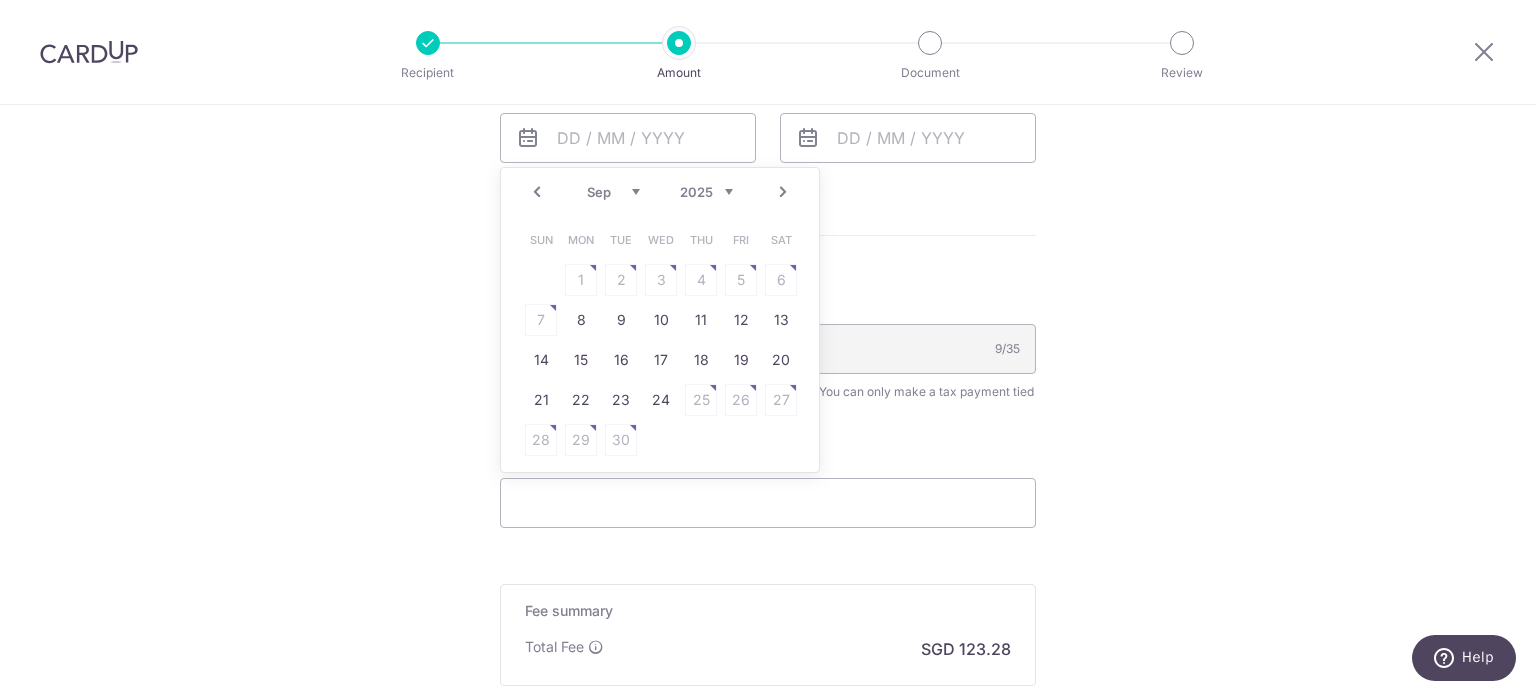 click on "Prev" at bounding box center [537, 192] 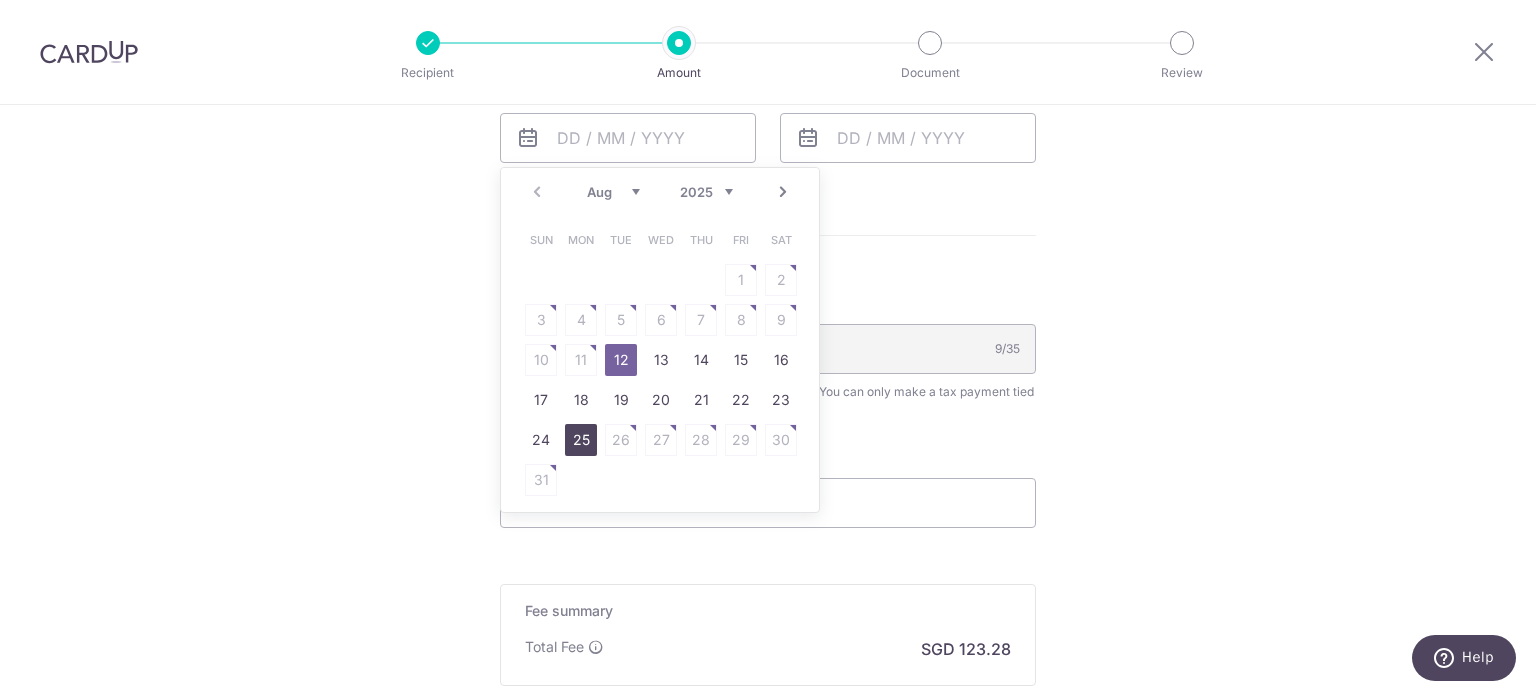click on "25" at bounding box center [581, 440] 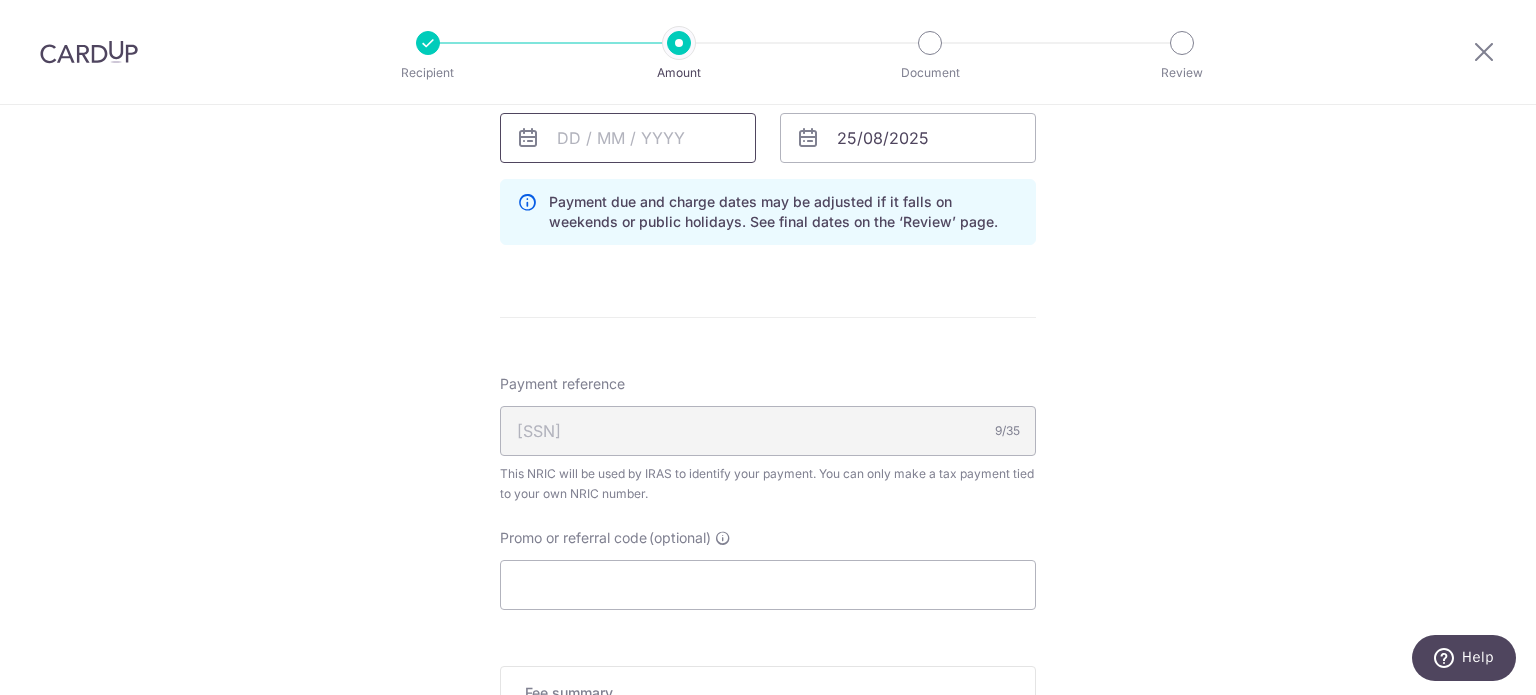 click at bounding box center (628, 138) 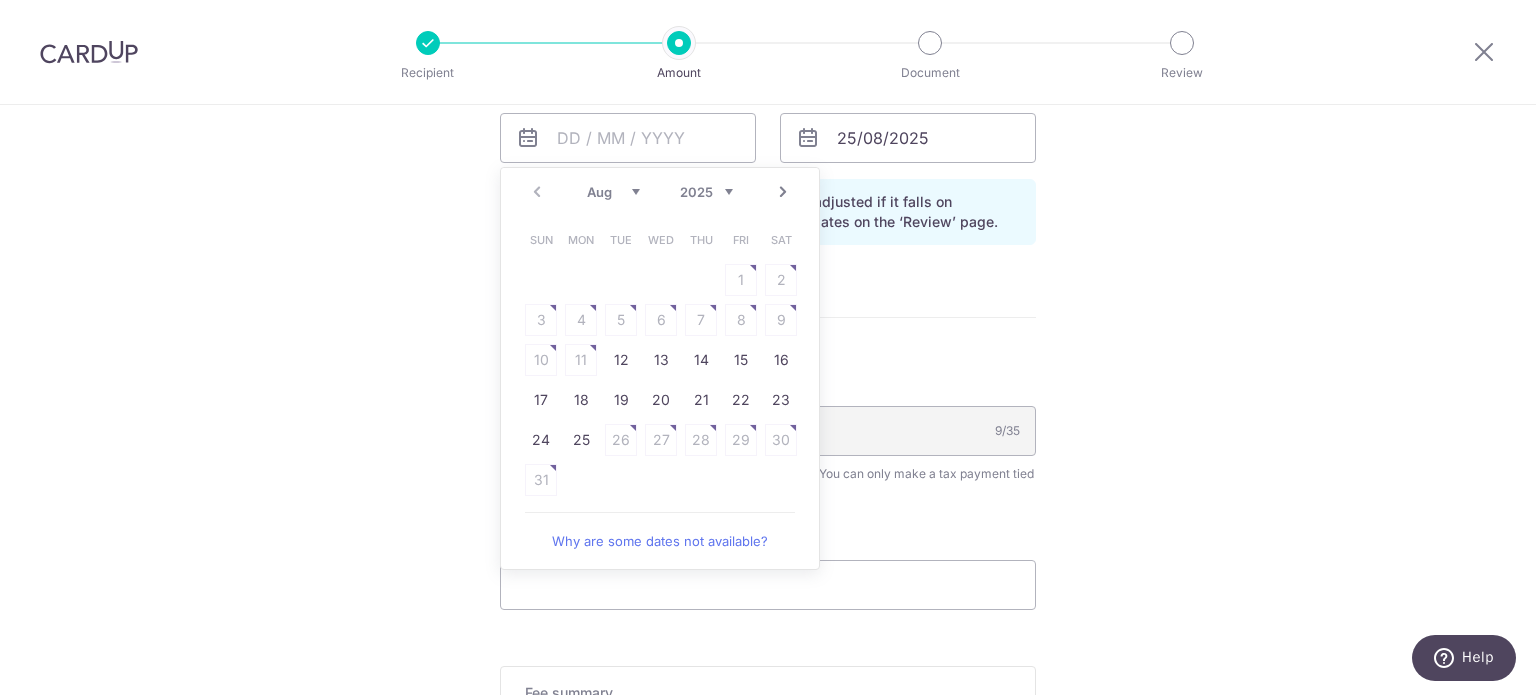 click on "Why are some dates not available?" at bounding box center (660, 541) 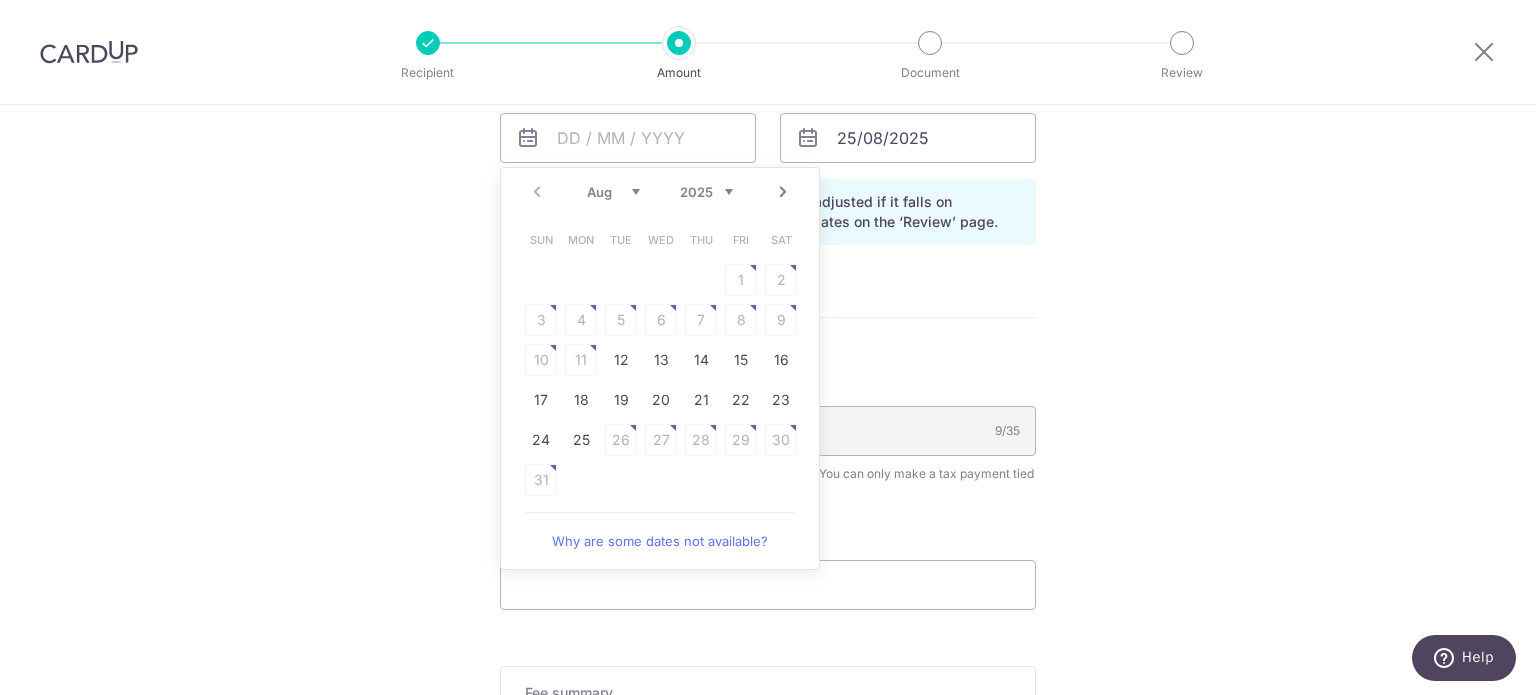 click on "Next" at bounding box center [783, 192] 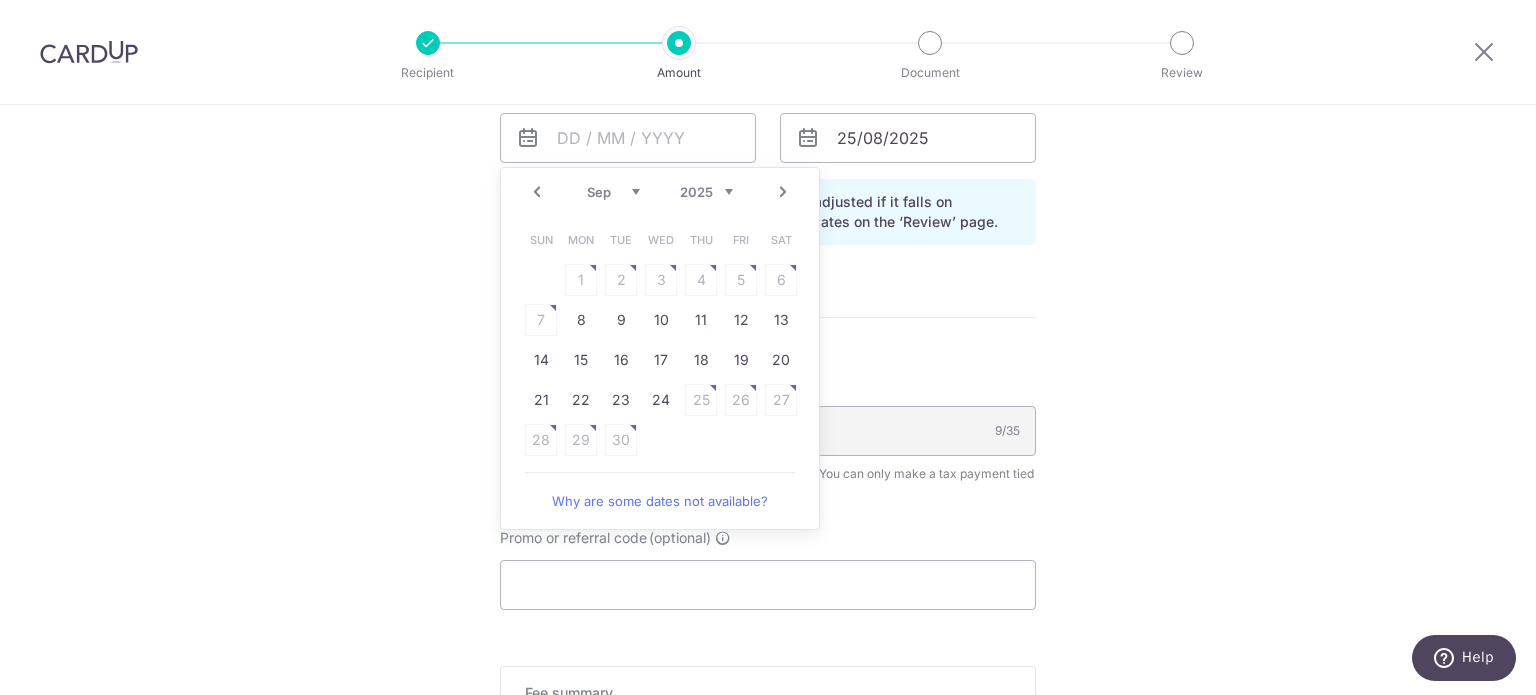 click on "Prev" at bounding box center [537, 192] 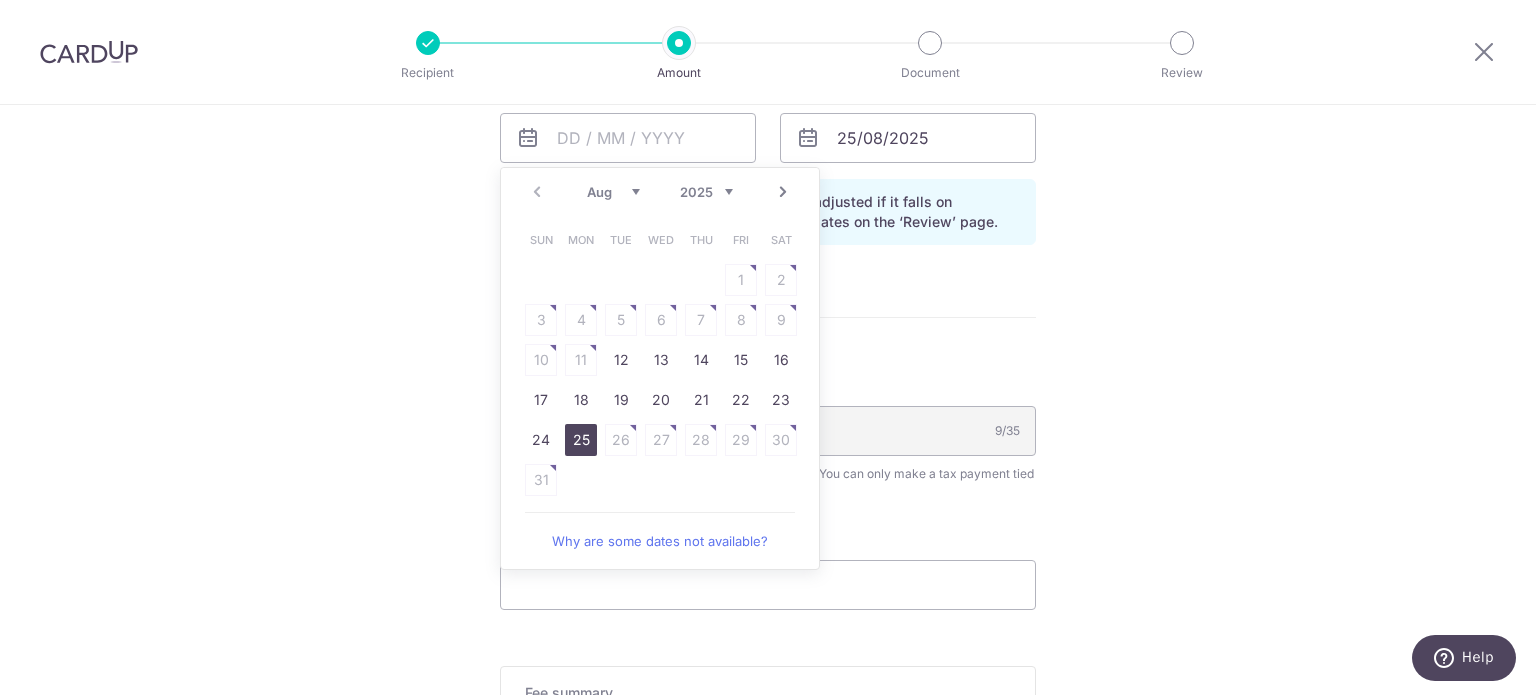 click on "25" at bounding box center [581, 440] 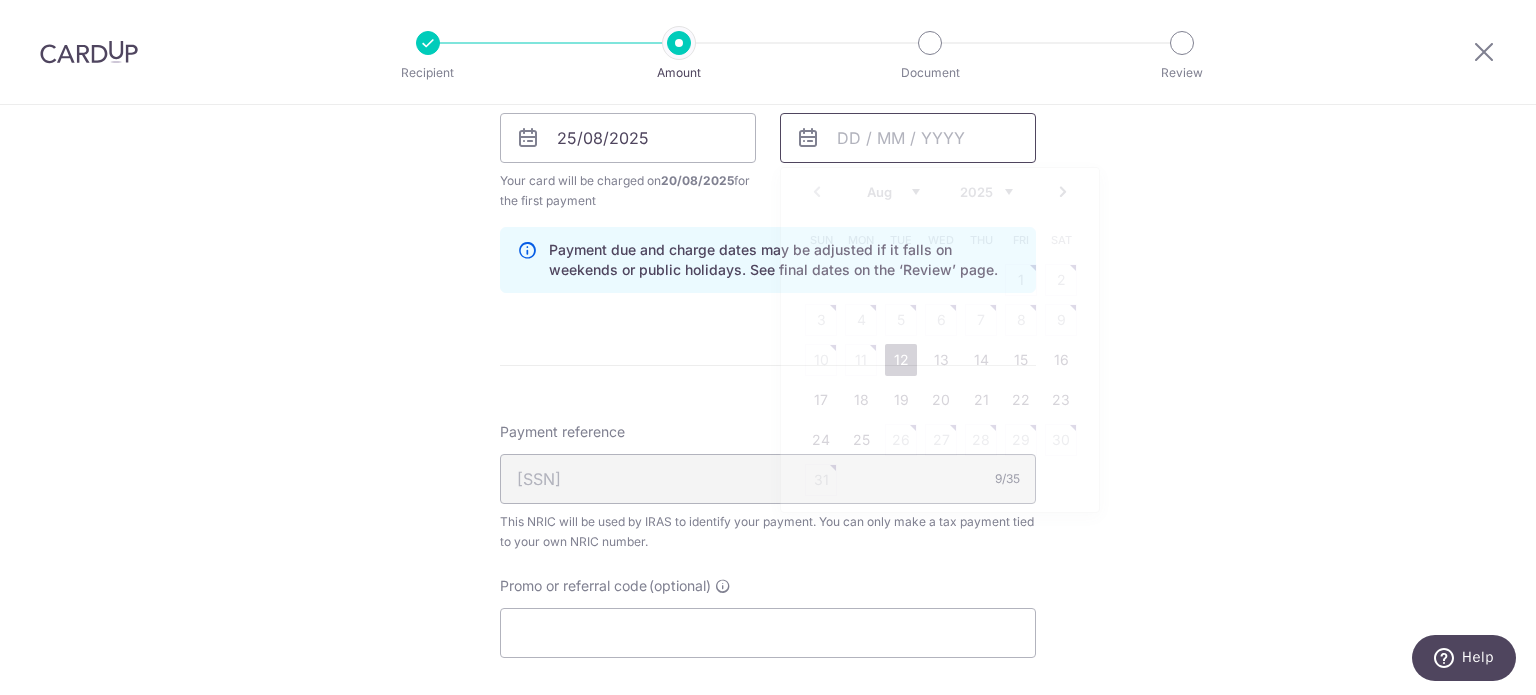 click at bounding box center (908, 138) 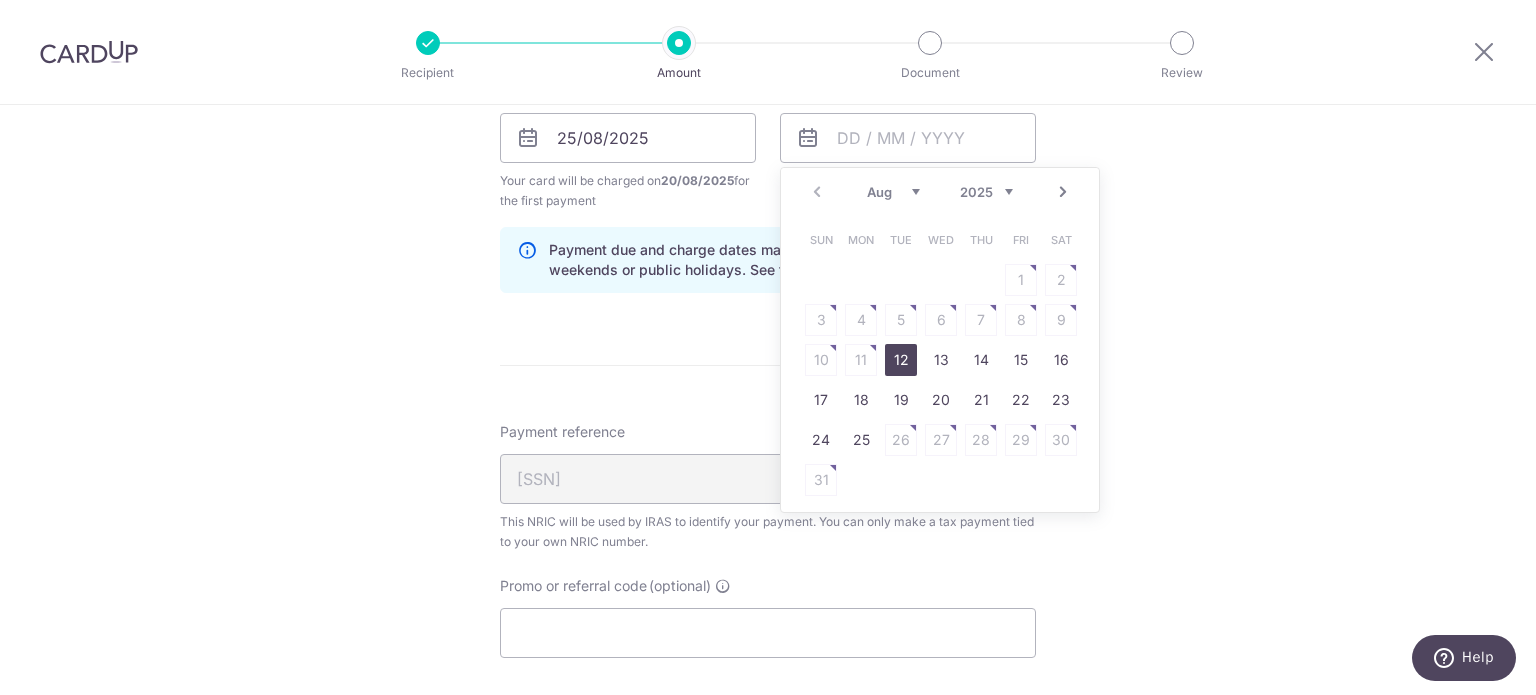 click on "Next" at bounding box center (1063, 192) 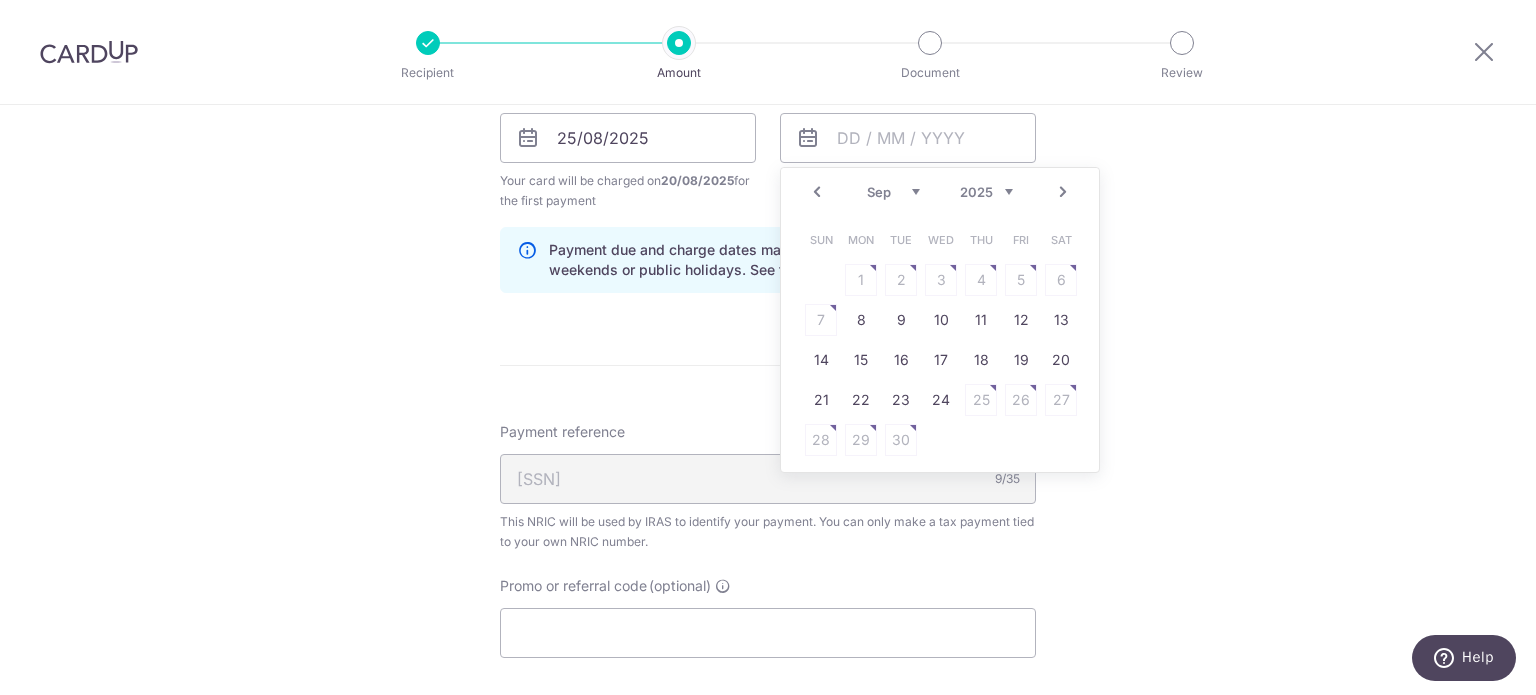 click on "Next" at bounding box center (1063, 192) 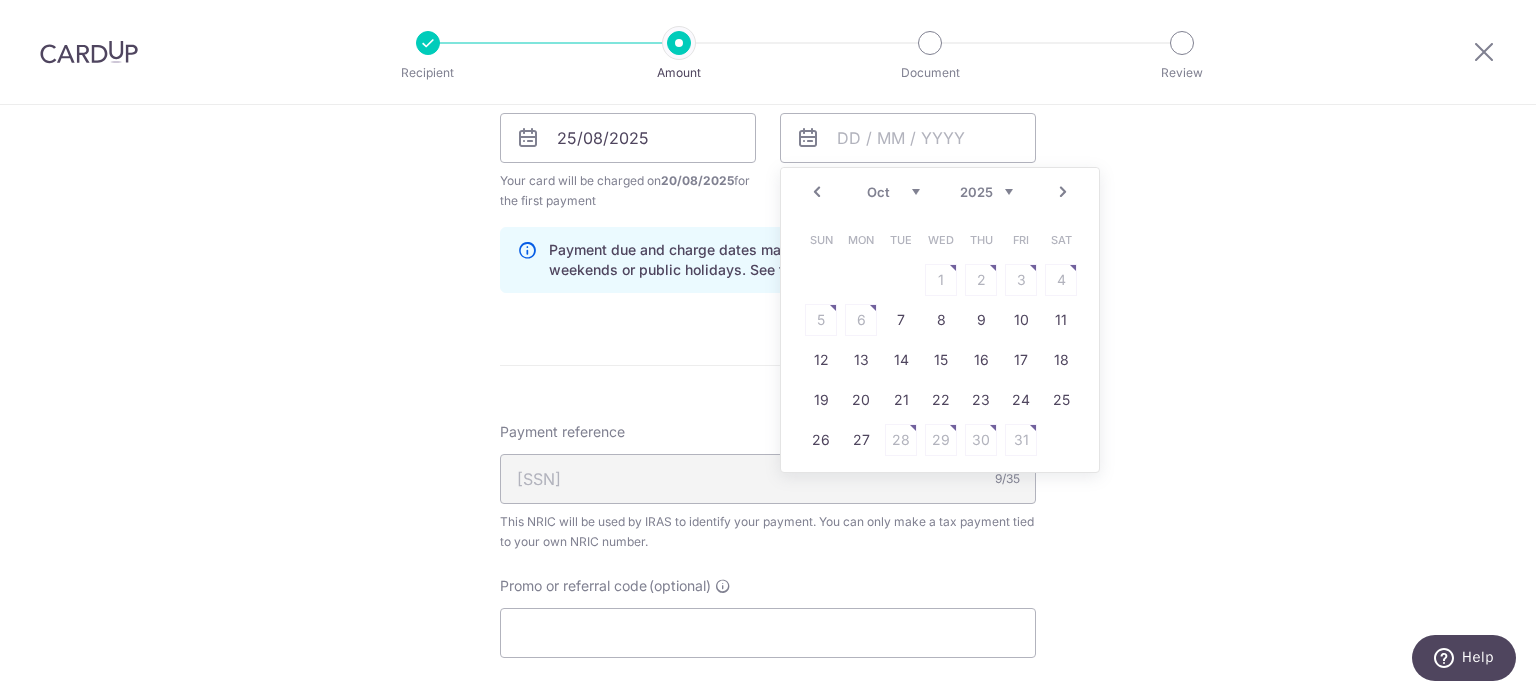 click on "Next" at bounding box center (1063, 192) 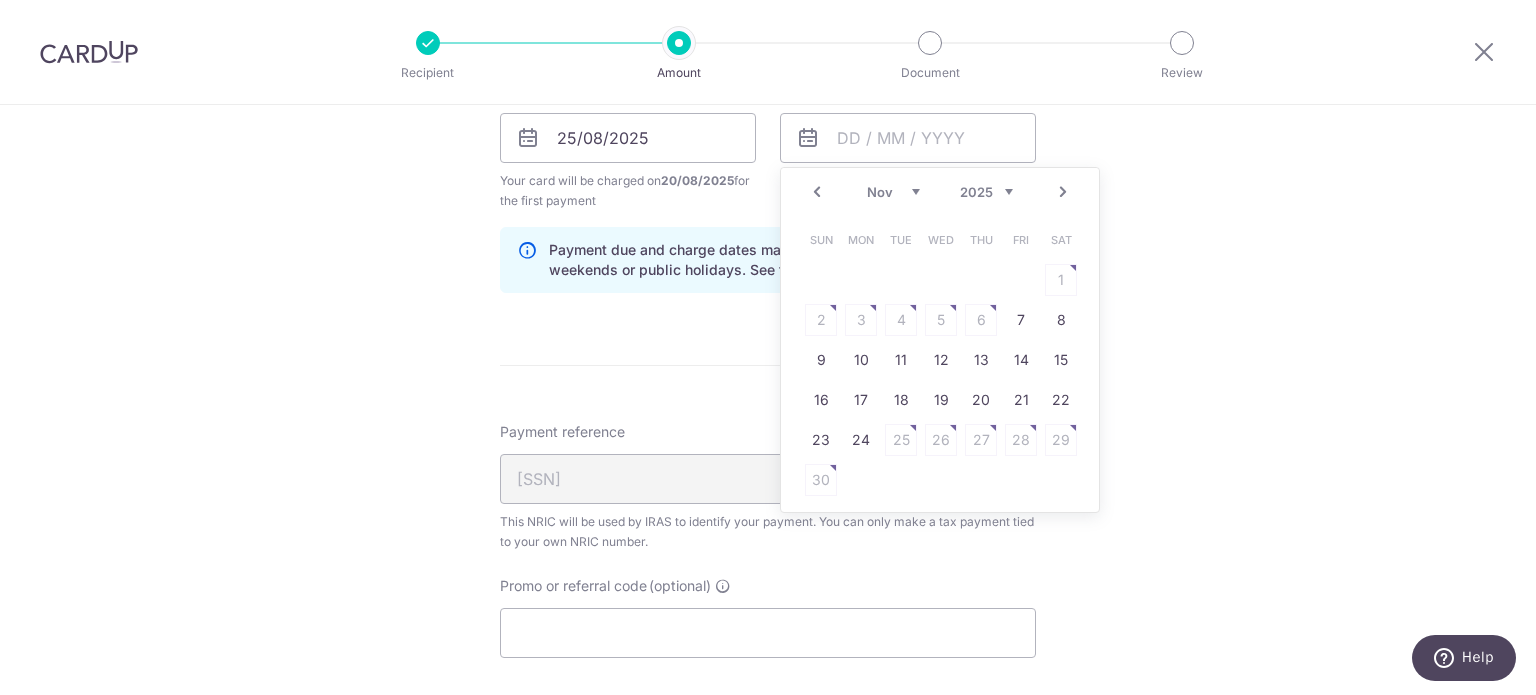 click on "Next" at bounding box center (1063, 192) 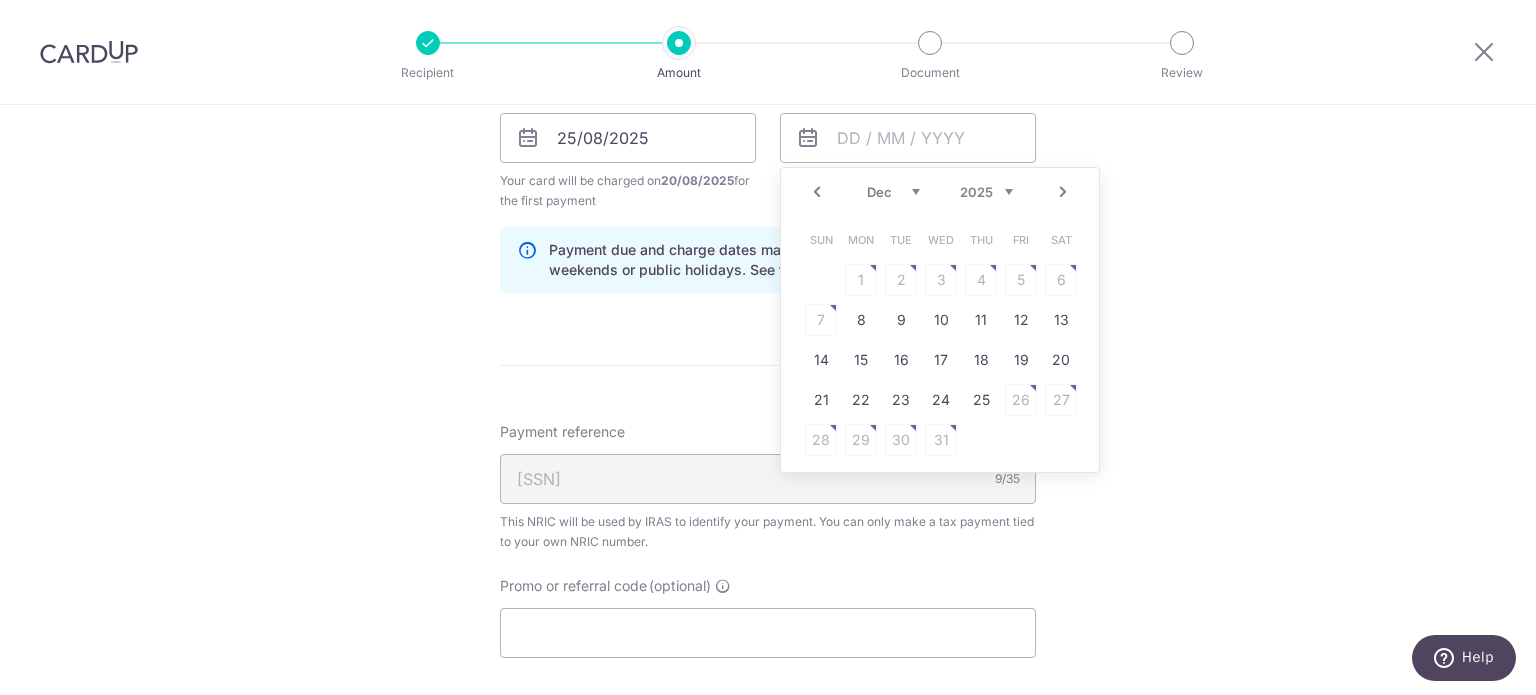 click on "Next" at bounding box center (1063, 192) 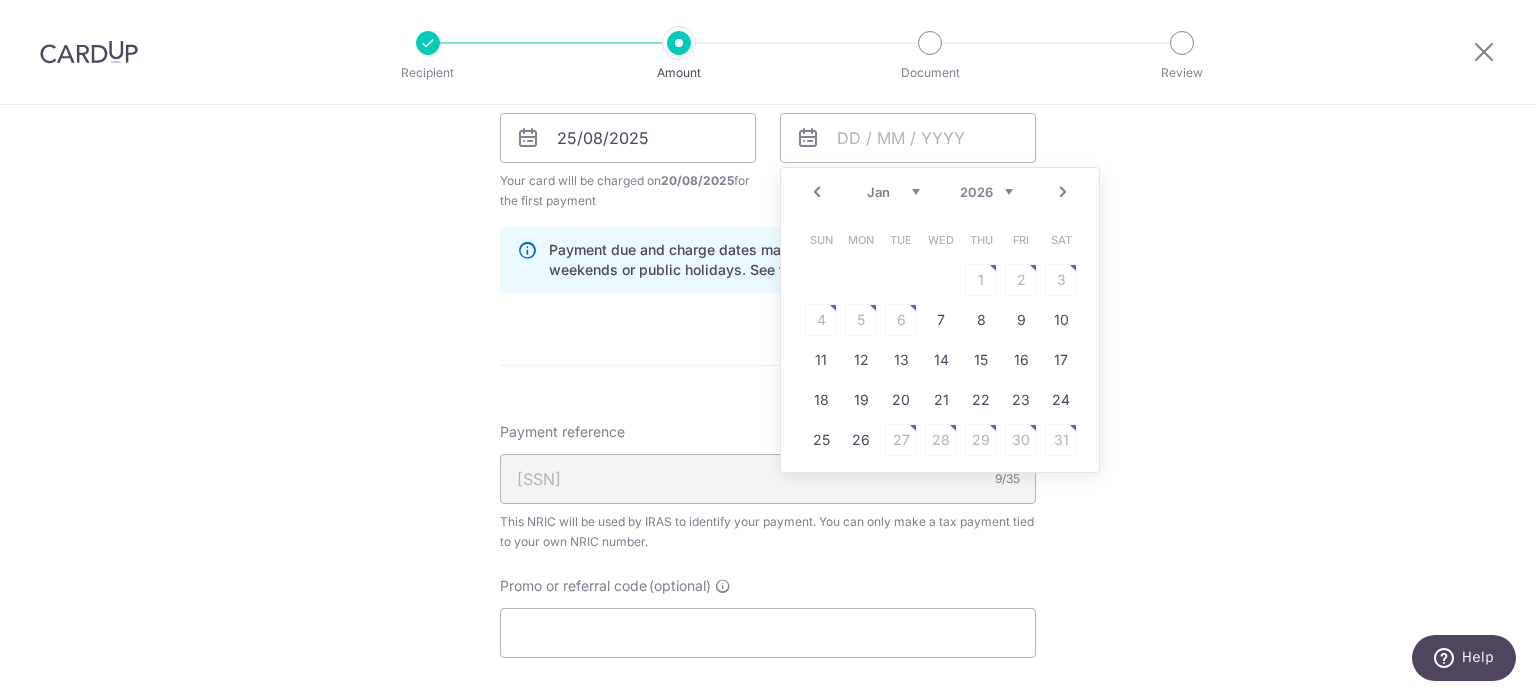 click on "Next" at bounding box center (1063, 192) 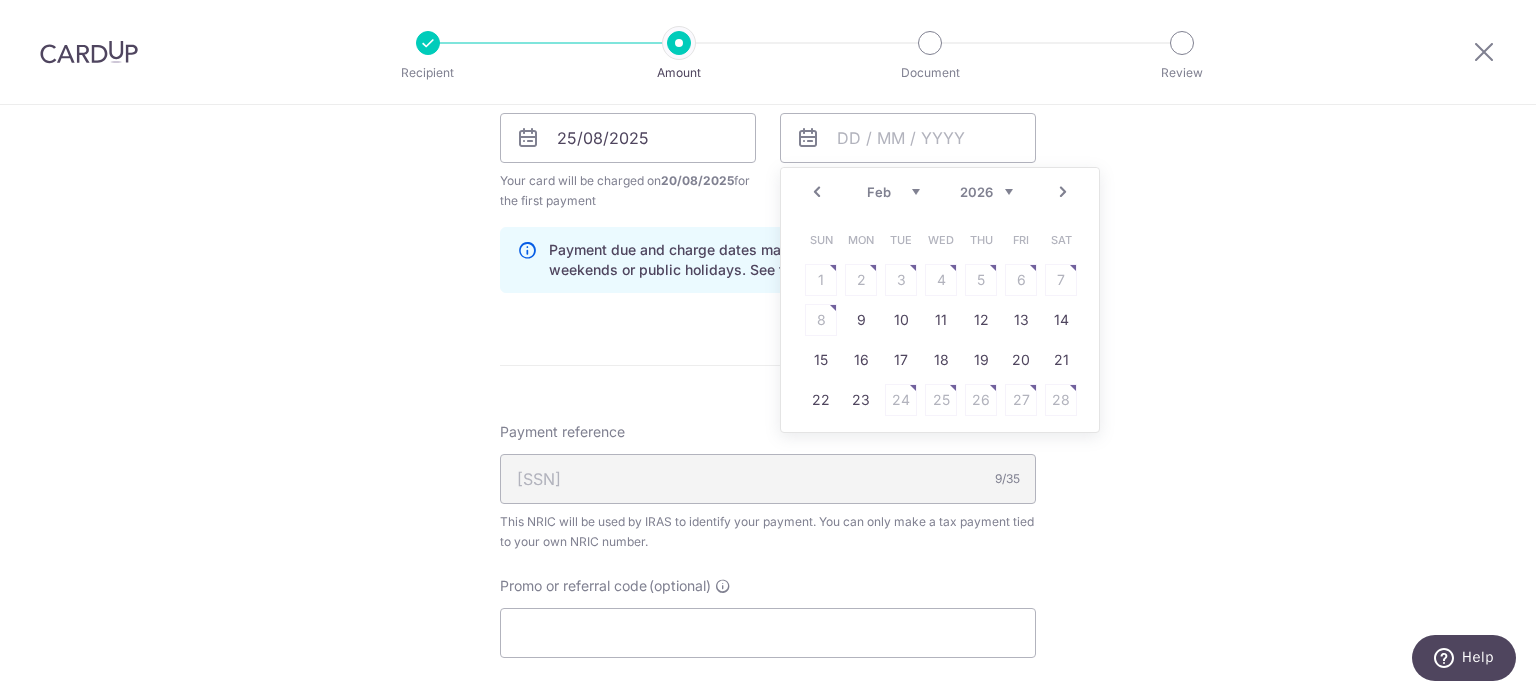 click on "Next" at bounding box center (1063, 192) 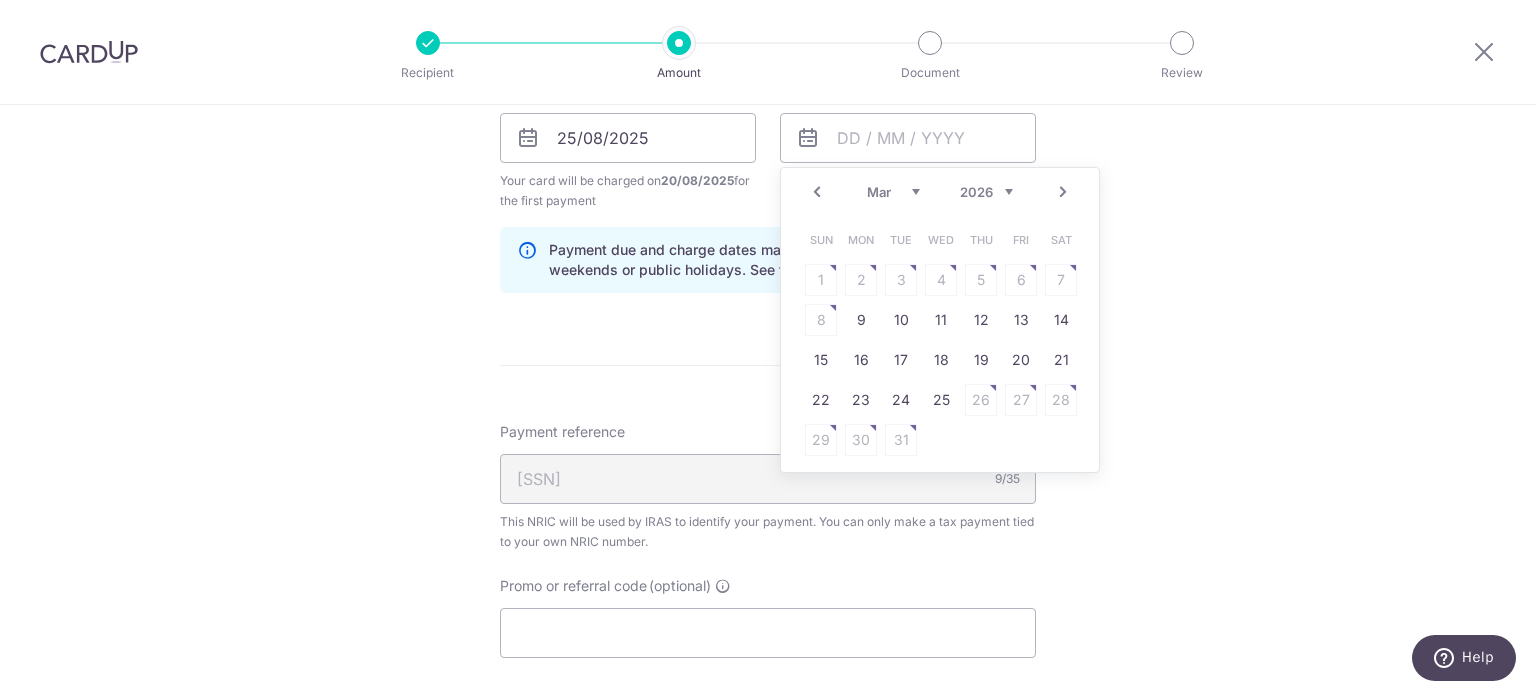 click on "Next" at bounding box center [1063, 192] 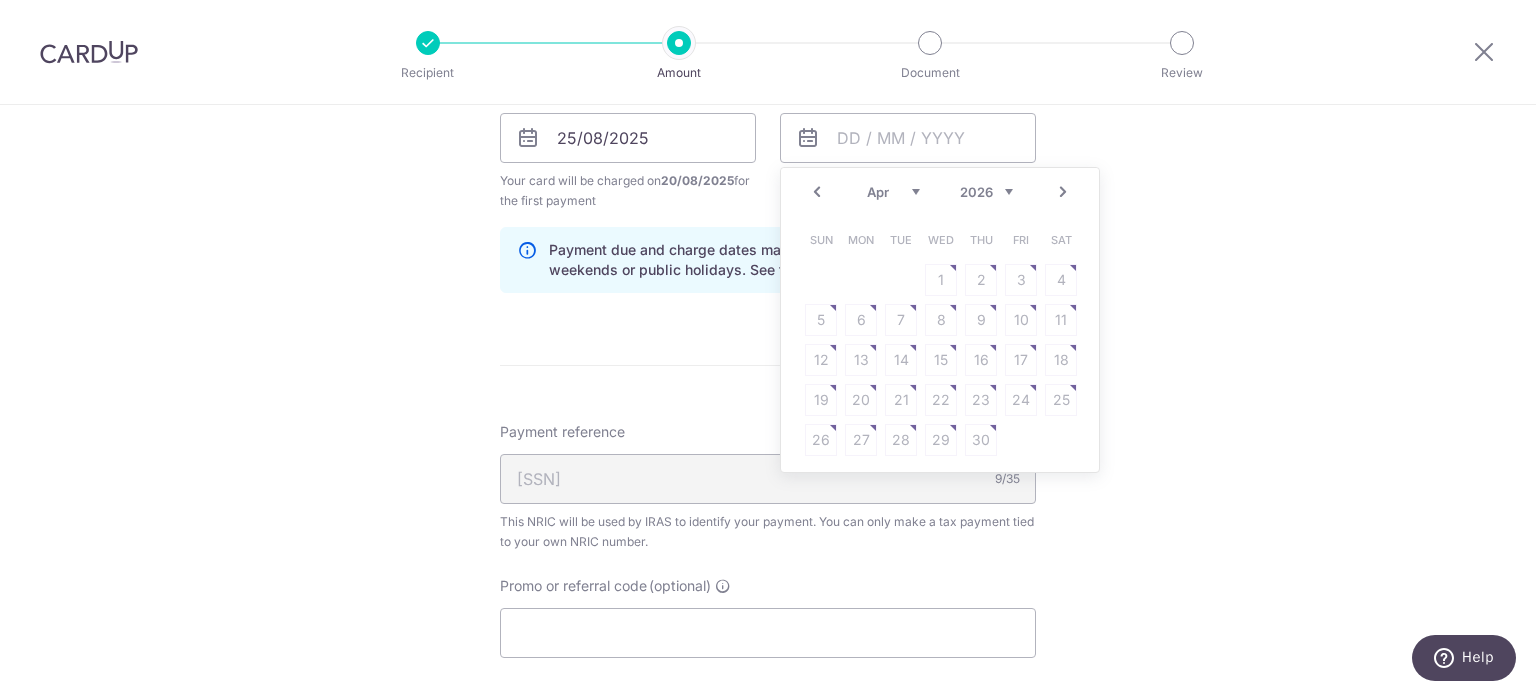 click on "Prev" at bounding box center (817, 192) 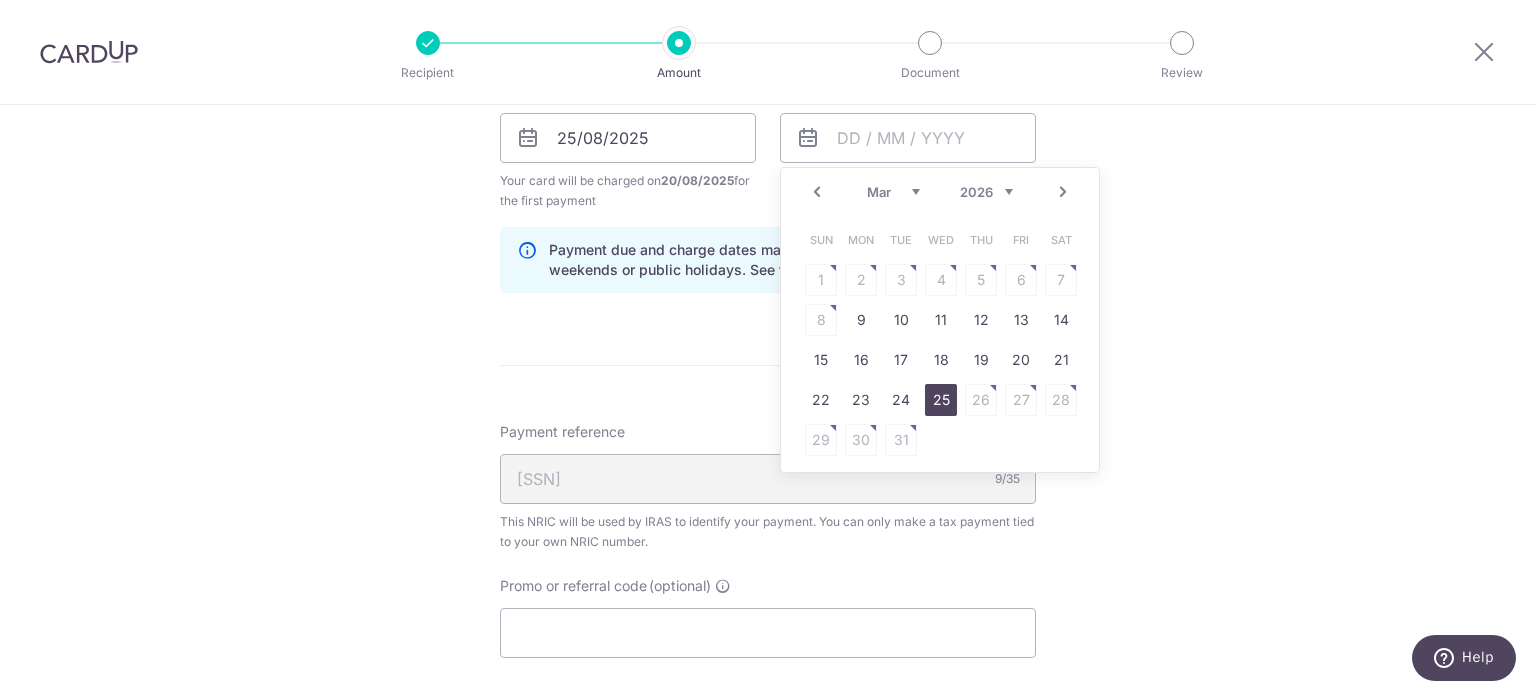 click on "25" at bounding box center (941, 400) 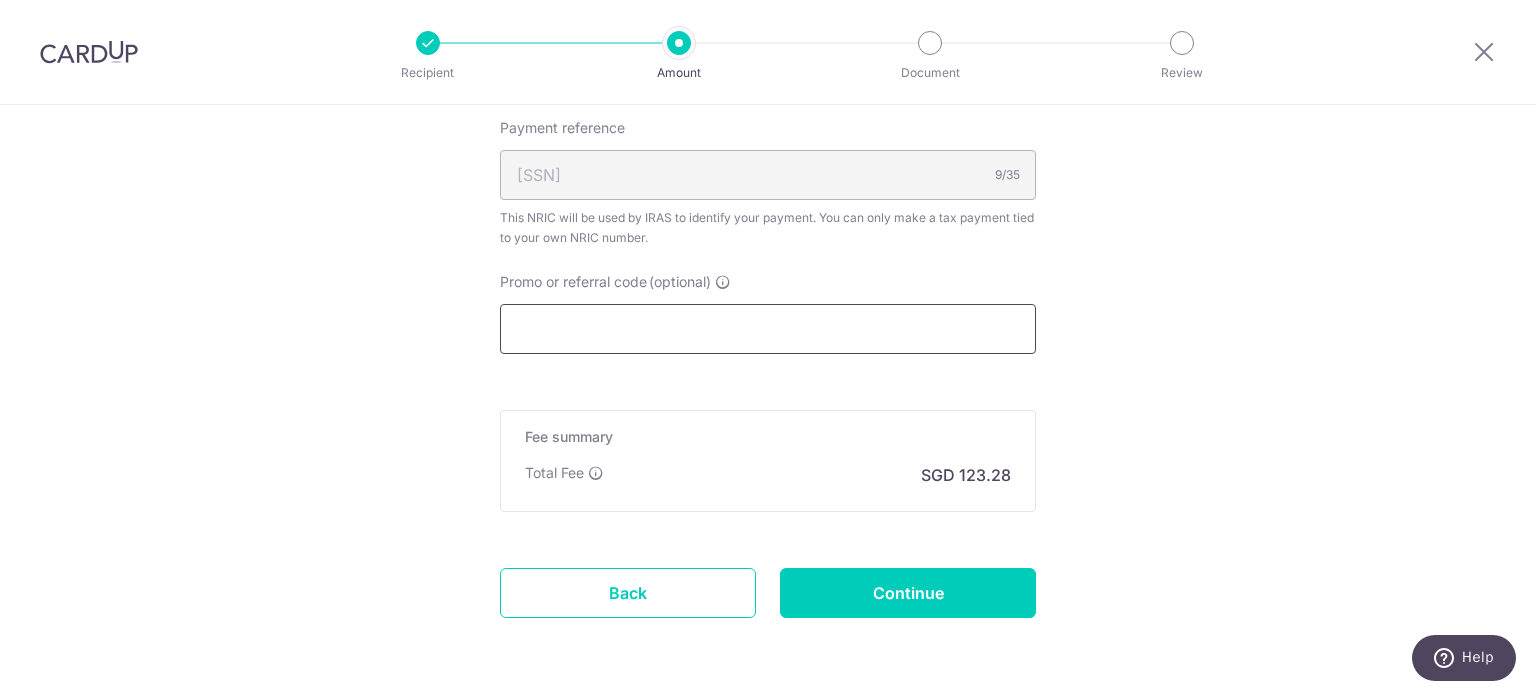 scroll, scrollTop: 1473, scrollLeft: 0, axis: vertical 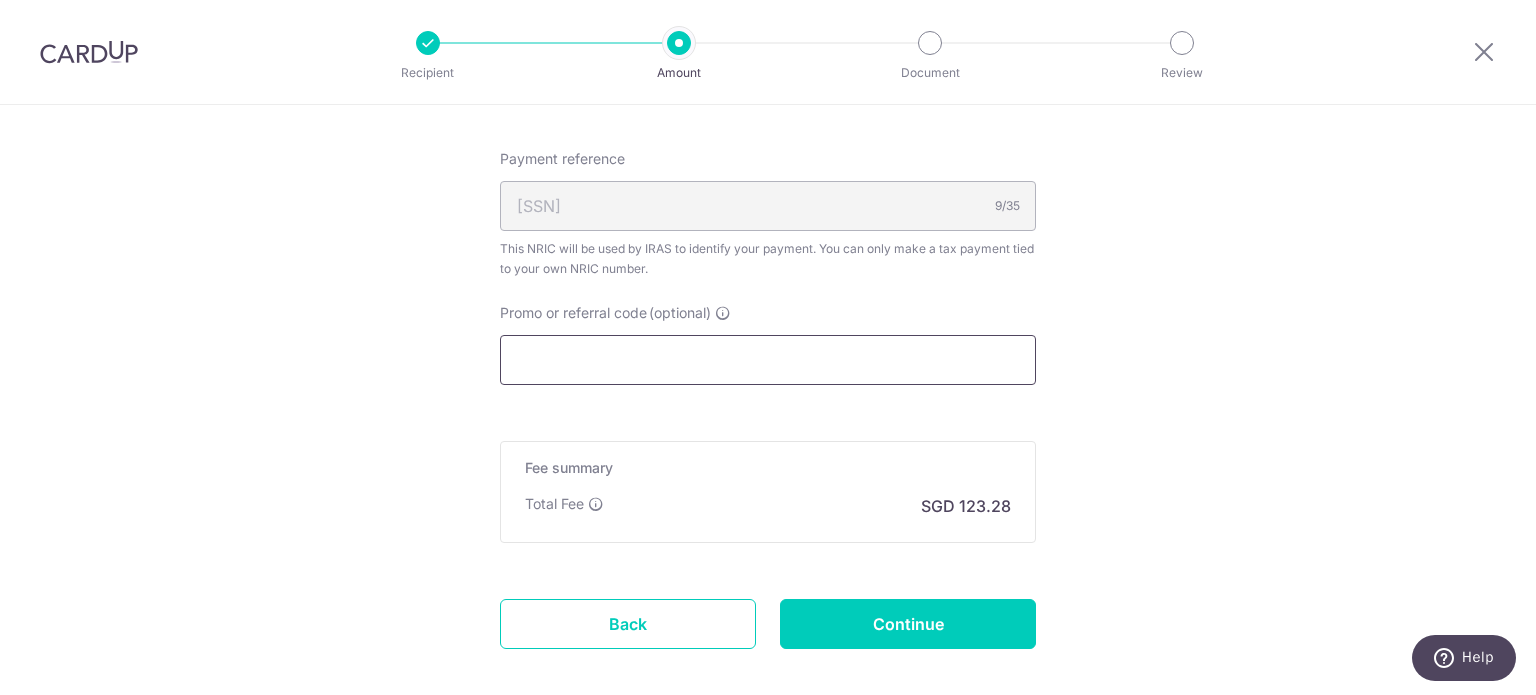click on "Promo or referral code
(optional)" at bounding box center [768, 360] 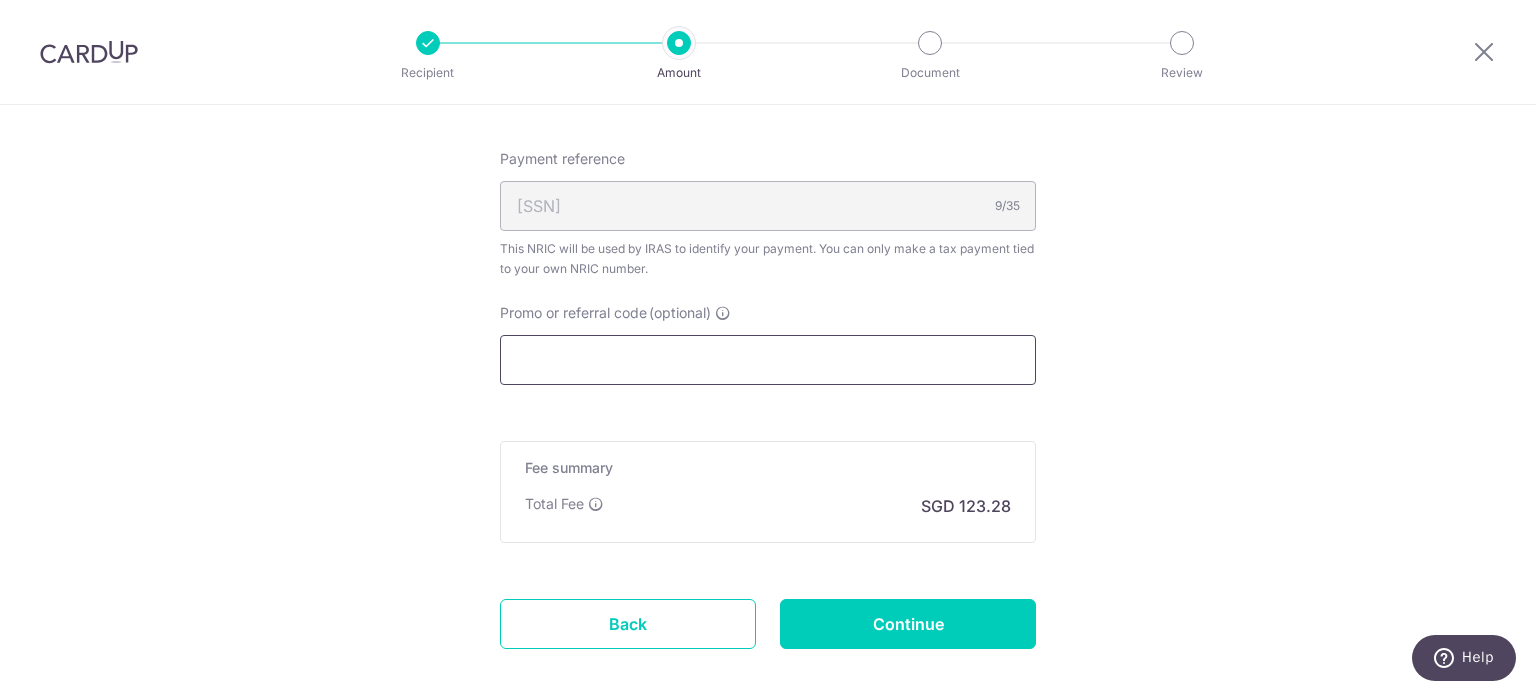 paste on "VTAX25R" 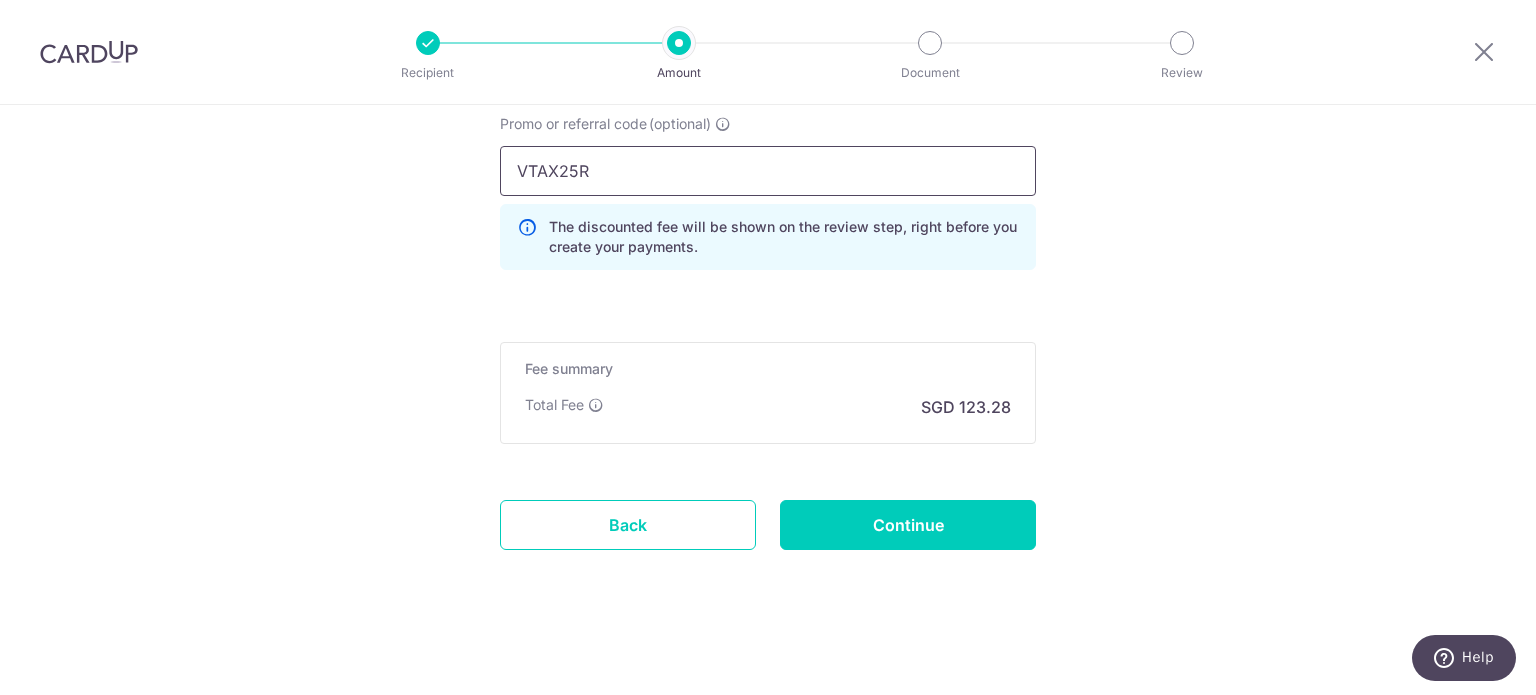 scroll, scrollTop: 1663, scrollLeft: 0, axis: vertical 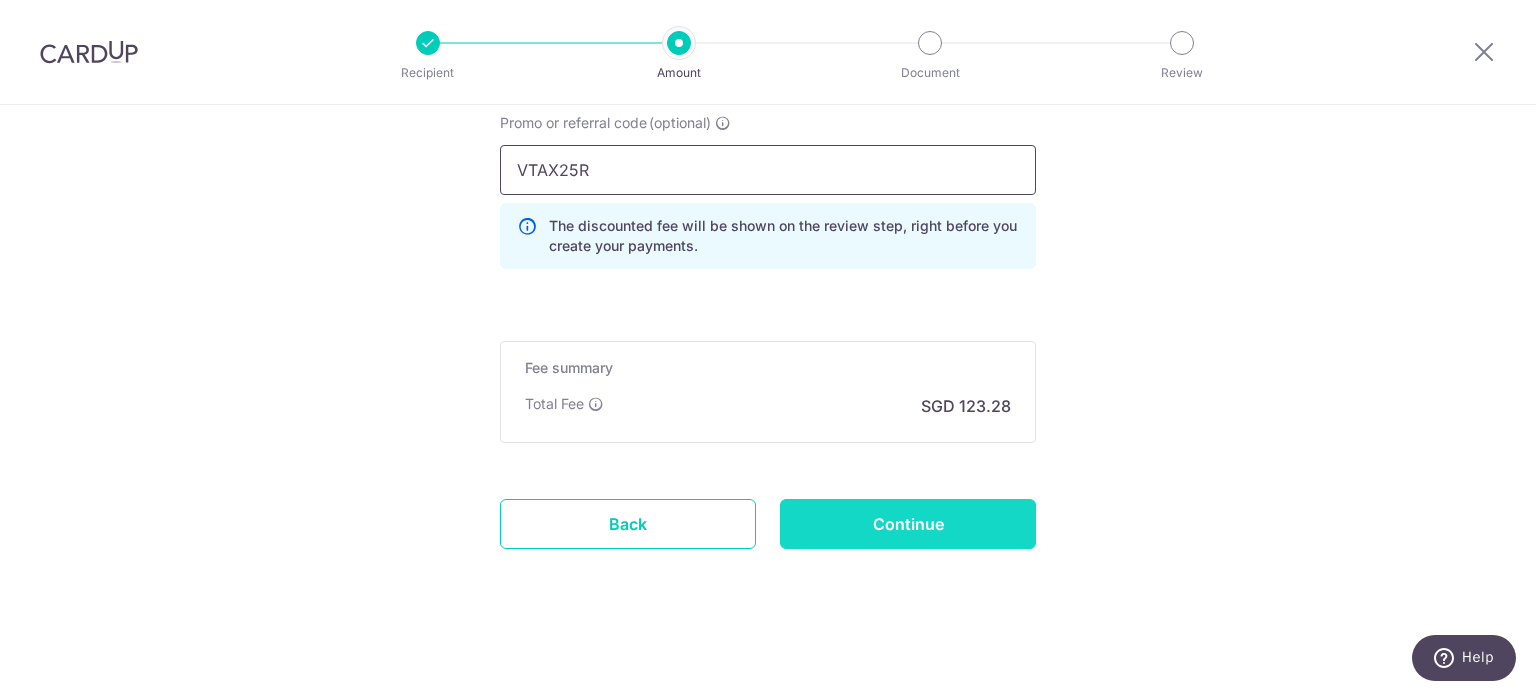 type on "VTAX25R" 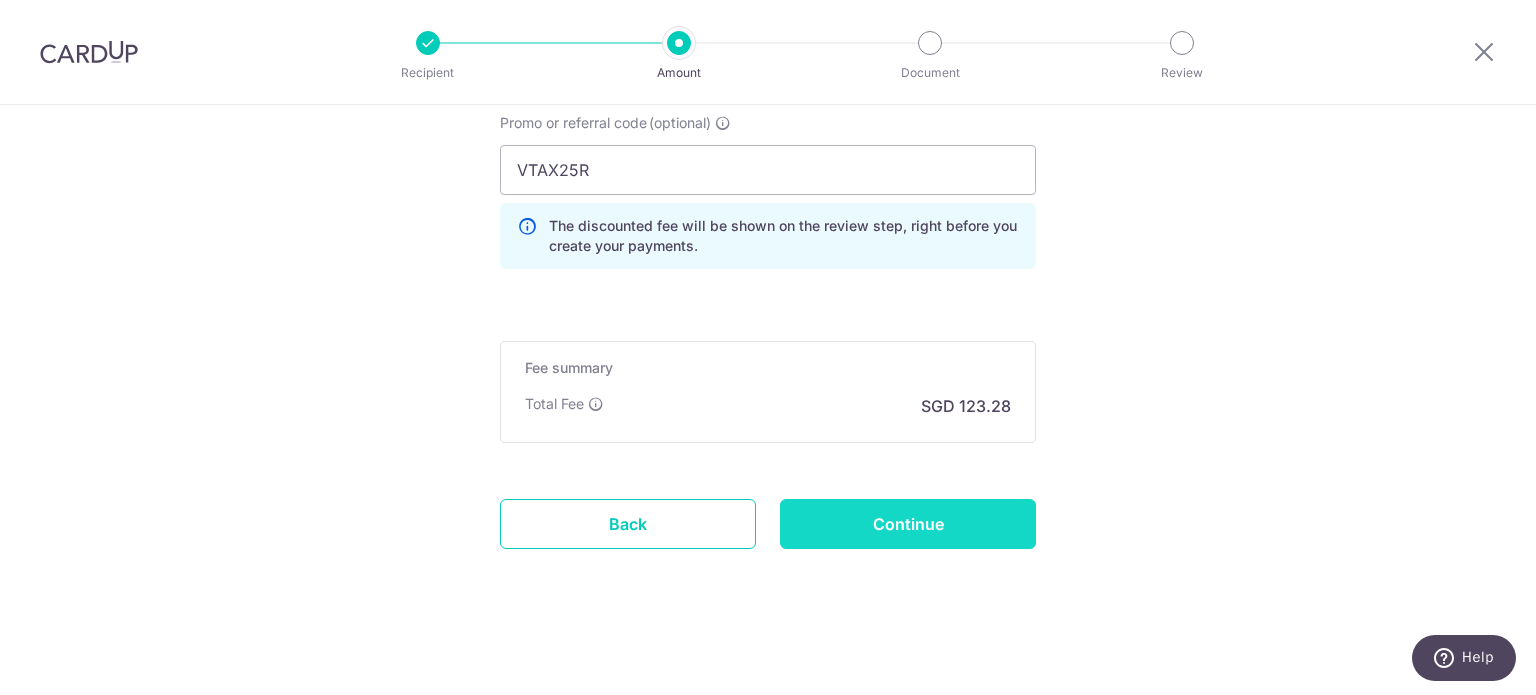 click on "Continue" at bounding box center [908, 524] 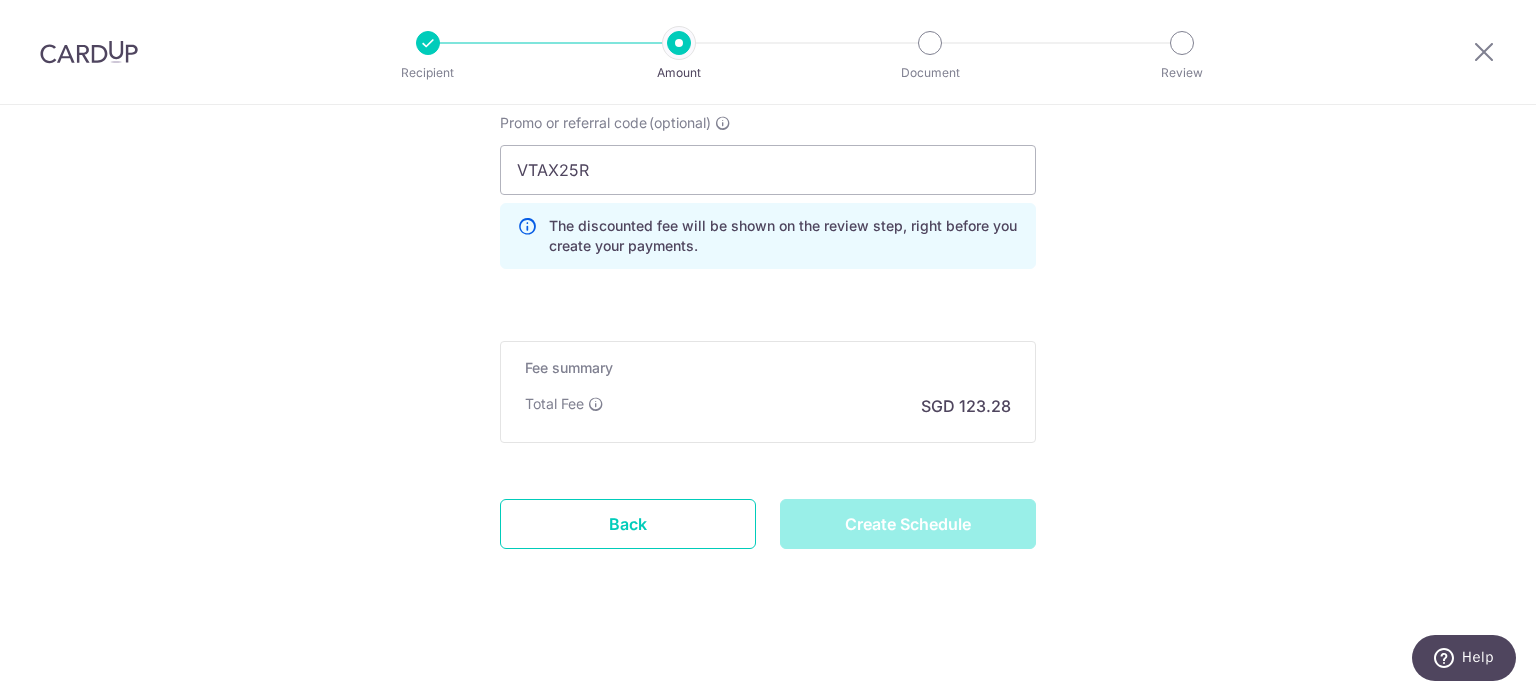 type on "Create Schedule" 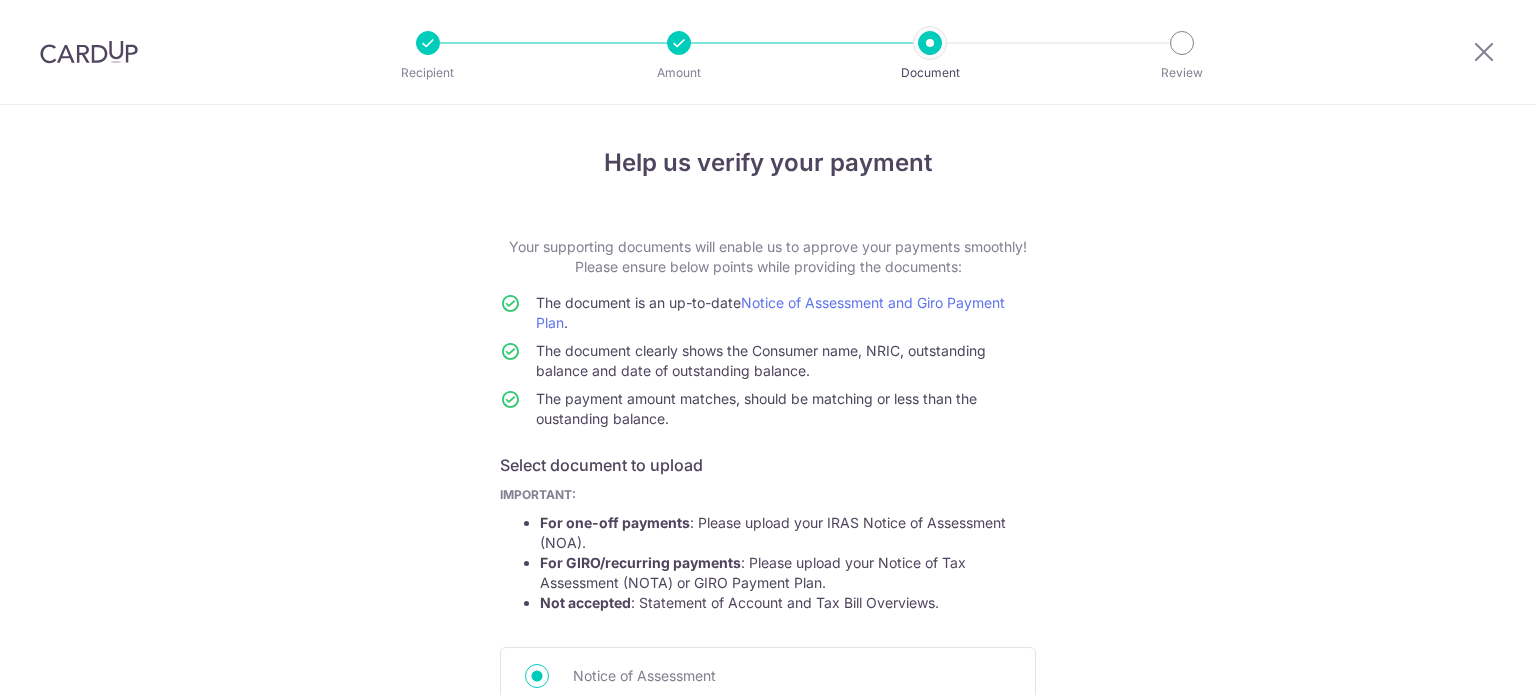 scroll, scrollTop: 0, scrollLeft: 0, axis: both 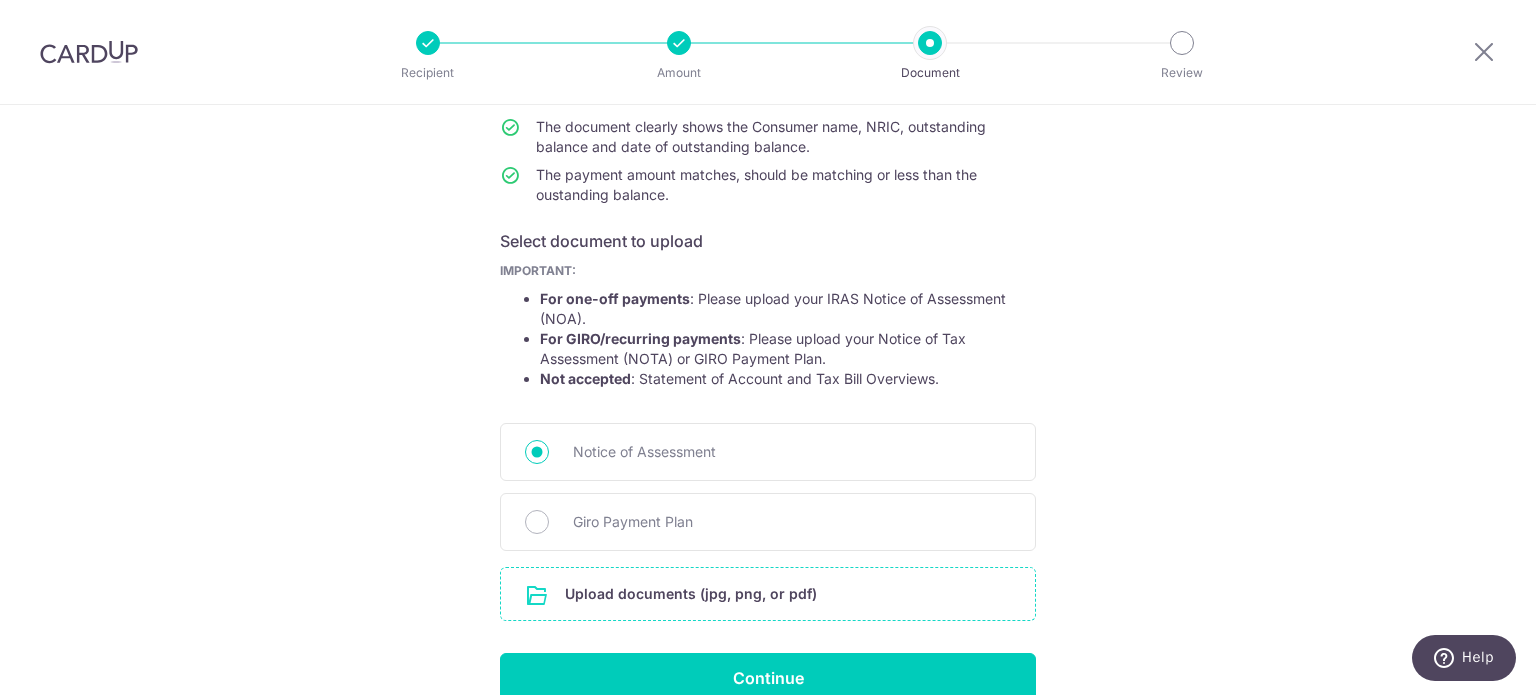 click at bounding box center (768, 594) 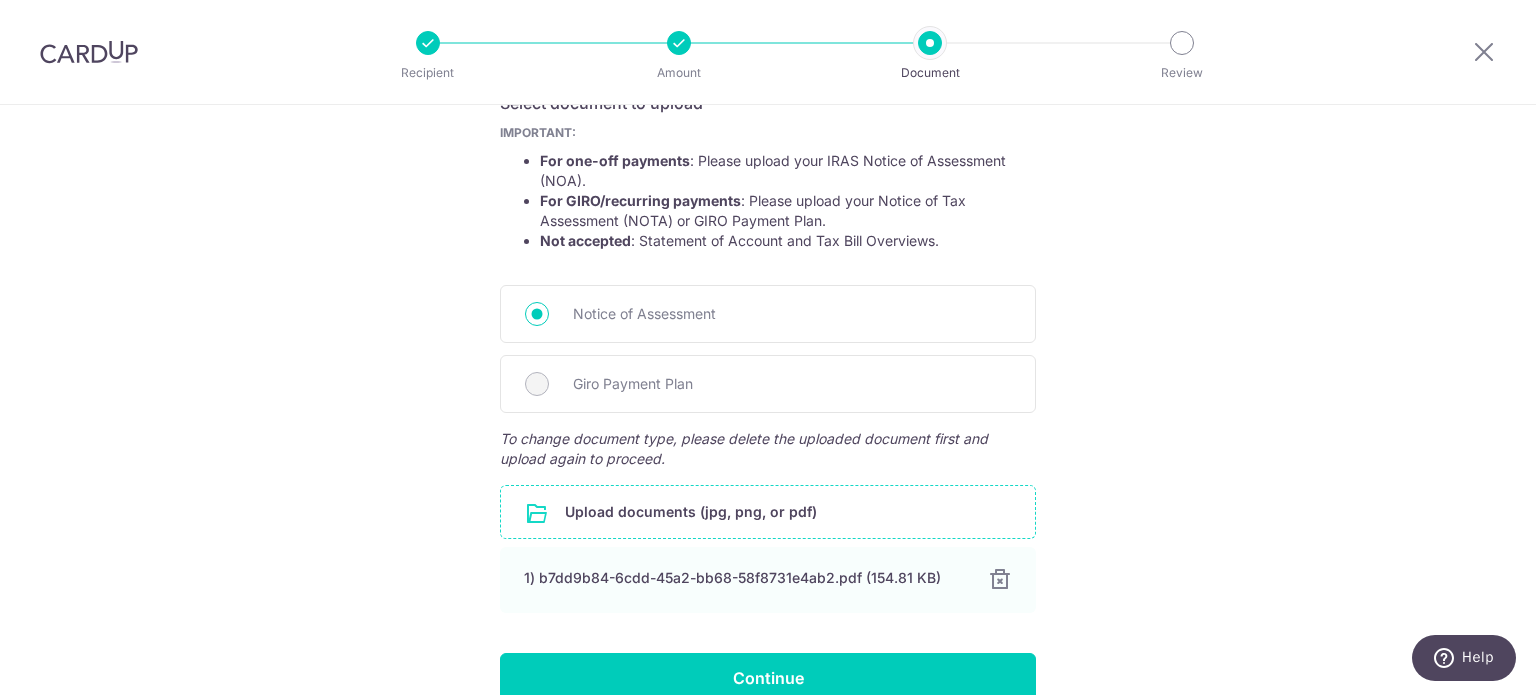 scroll, scrollTop: 462, scrollLeft: 0, axis: vertical 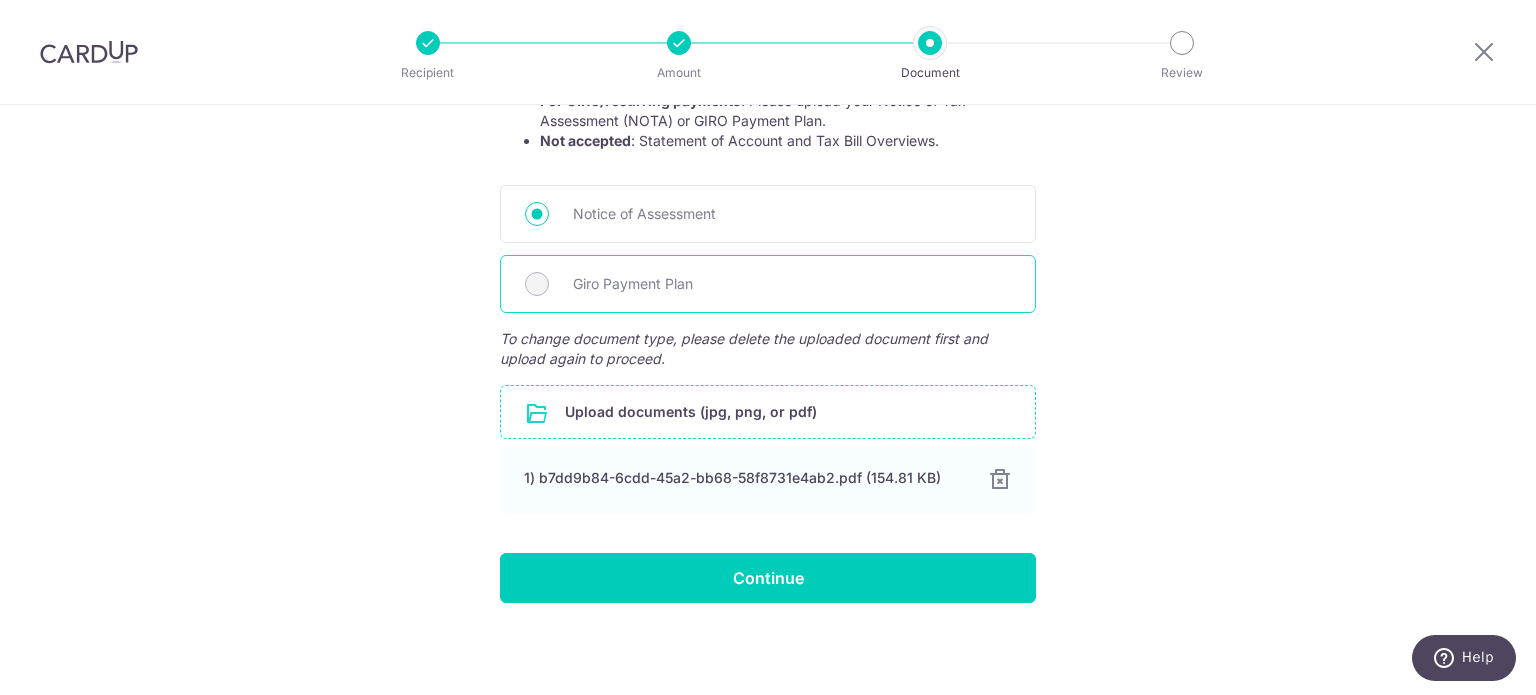 click on "Giro Payment Plan" at bounding box center (792, 284) 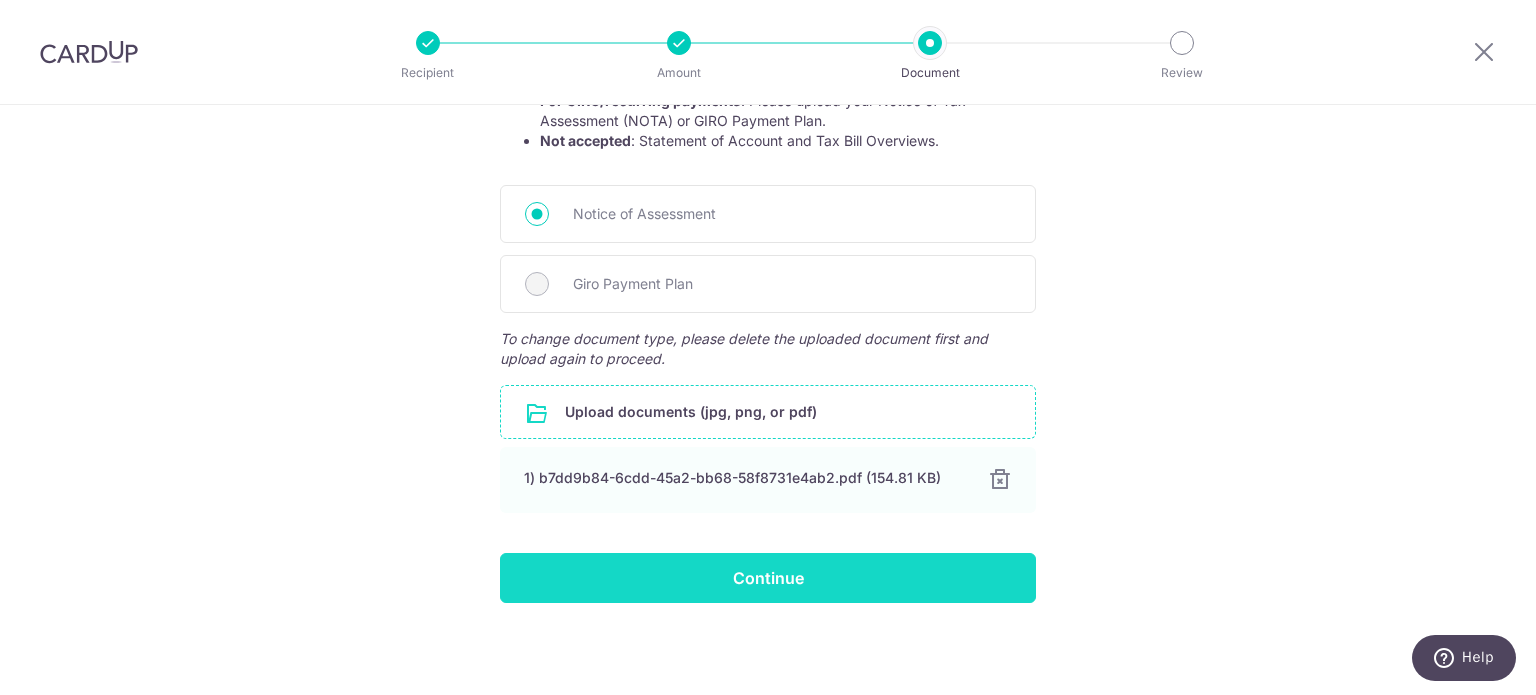 click on "Continue" at bounding box center [768, 578] 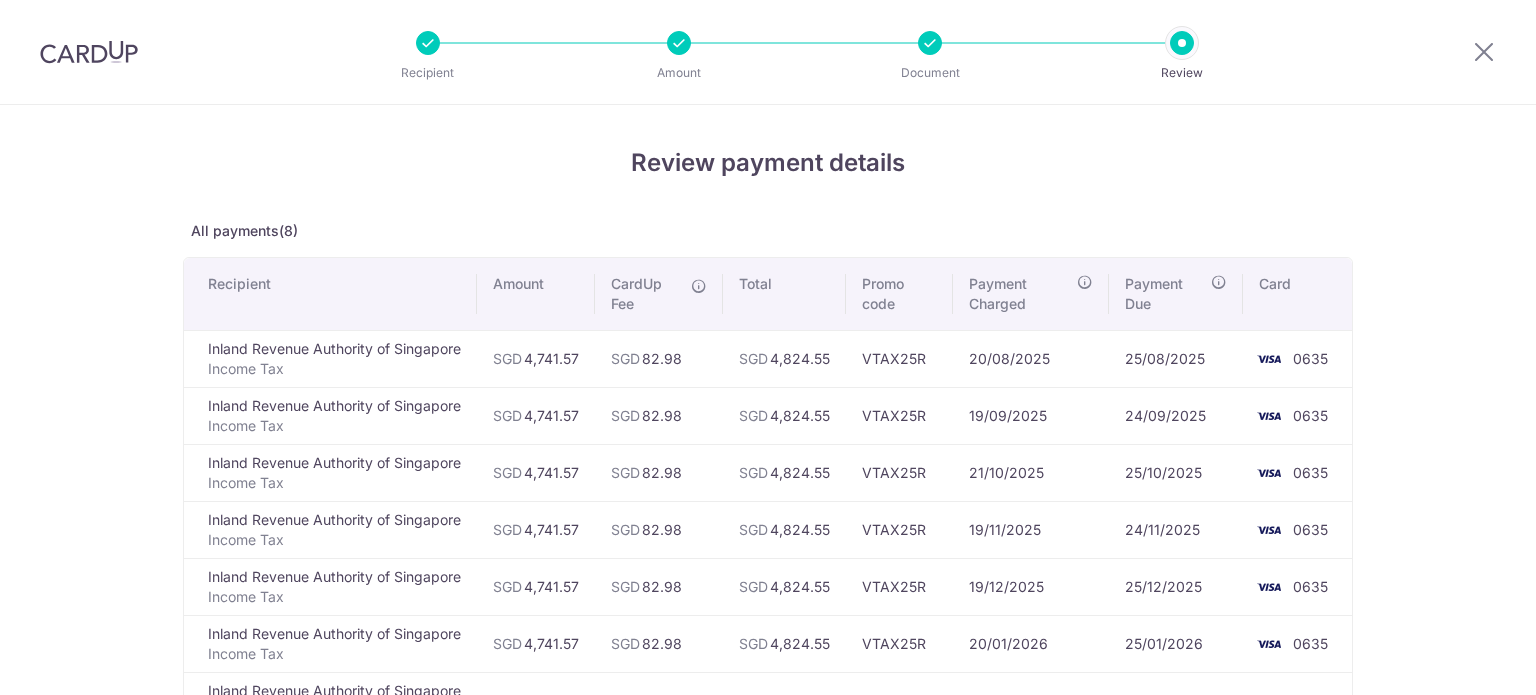 scroll, scrollTop: 0, scrollLeft: 0, axis: both 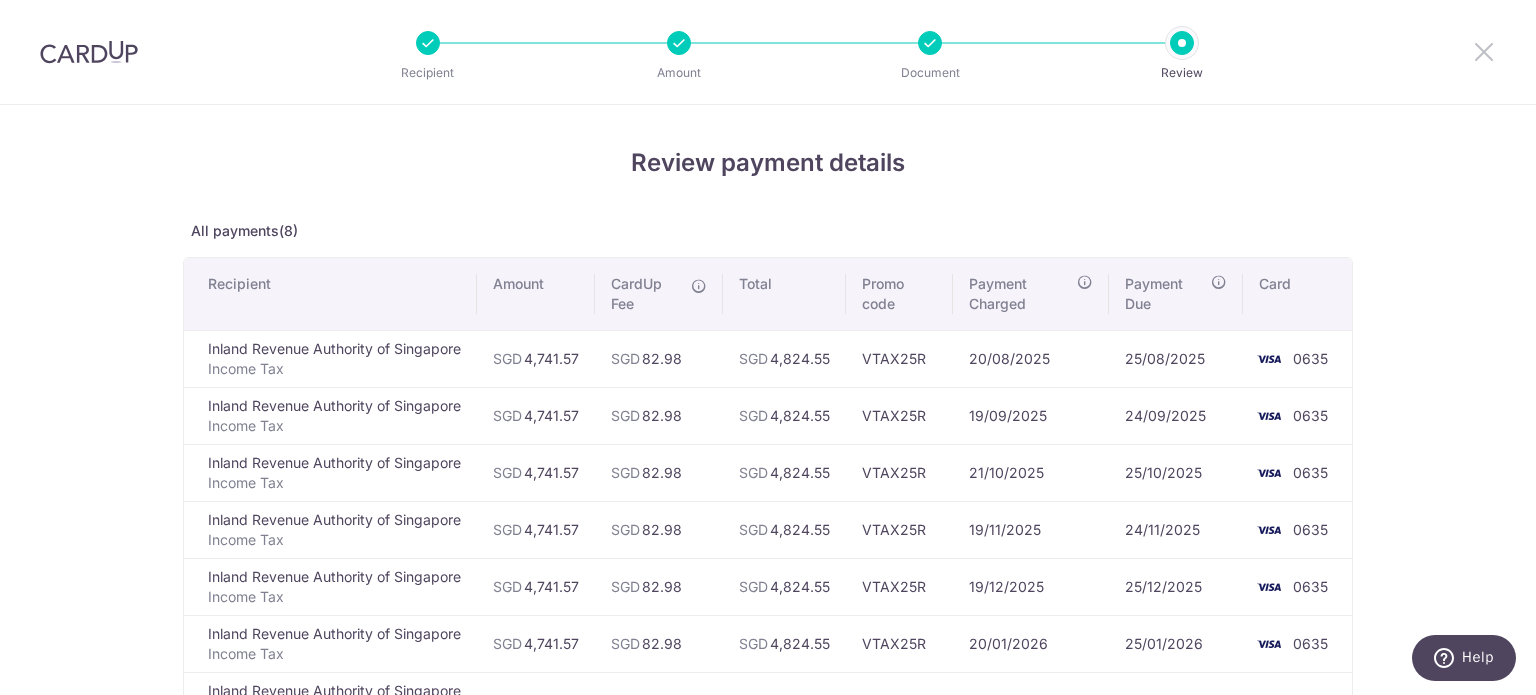 click at bounding box center (1484, 51) 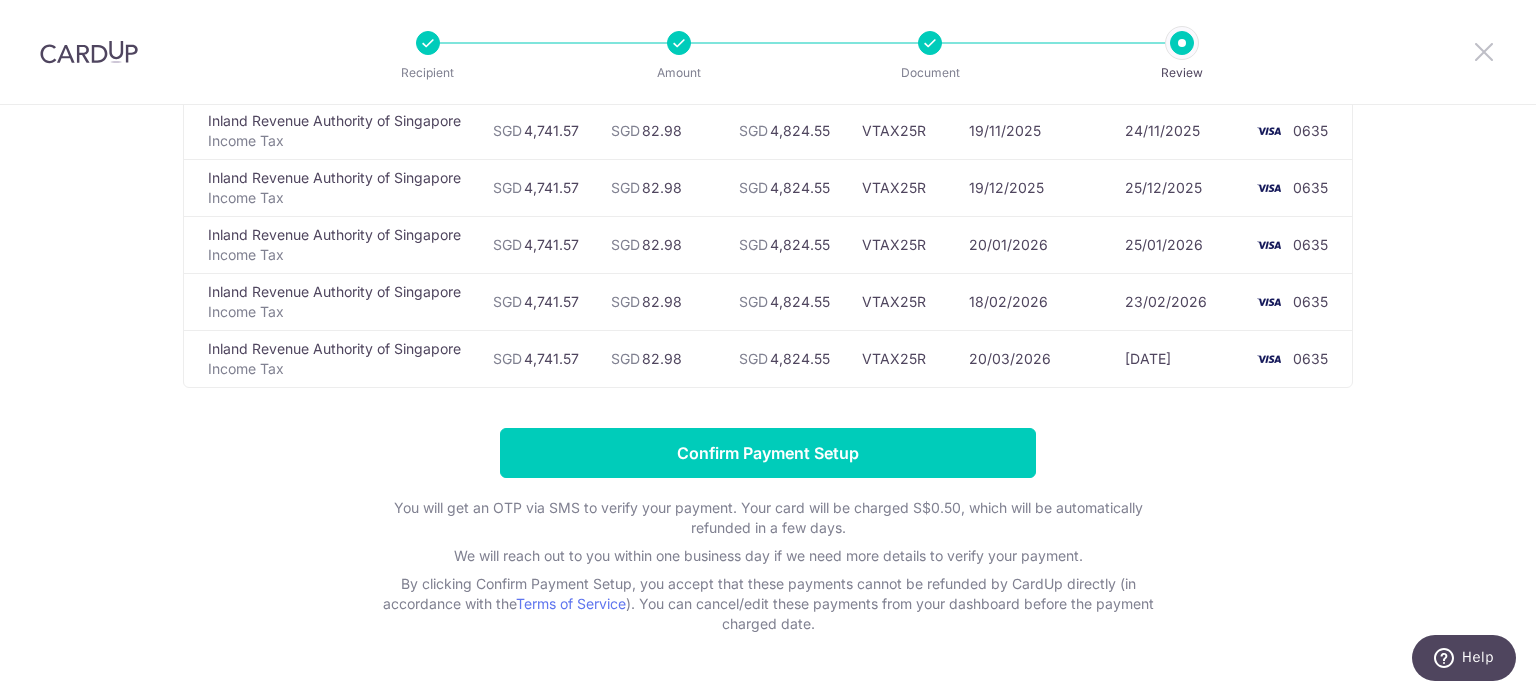 scroll, scrollTop: 400, scrollLeft: 0, axis: vertical 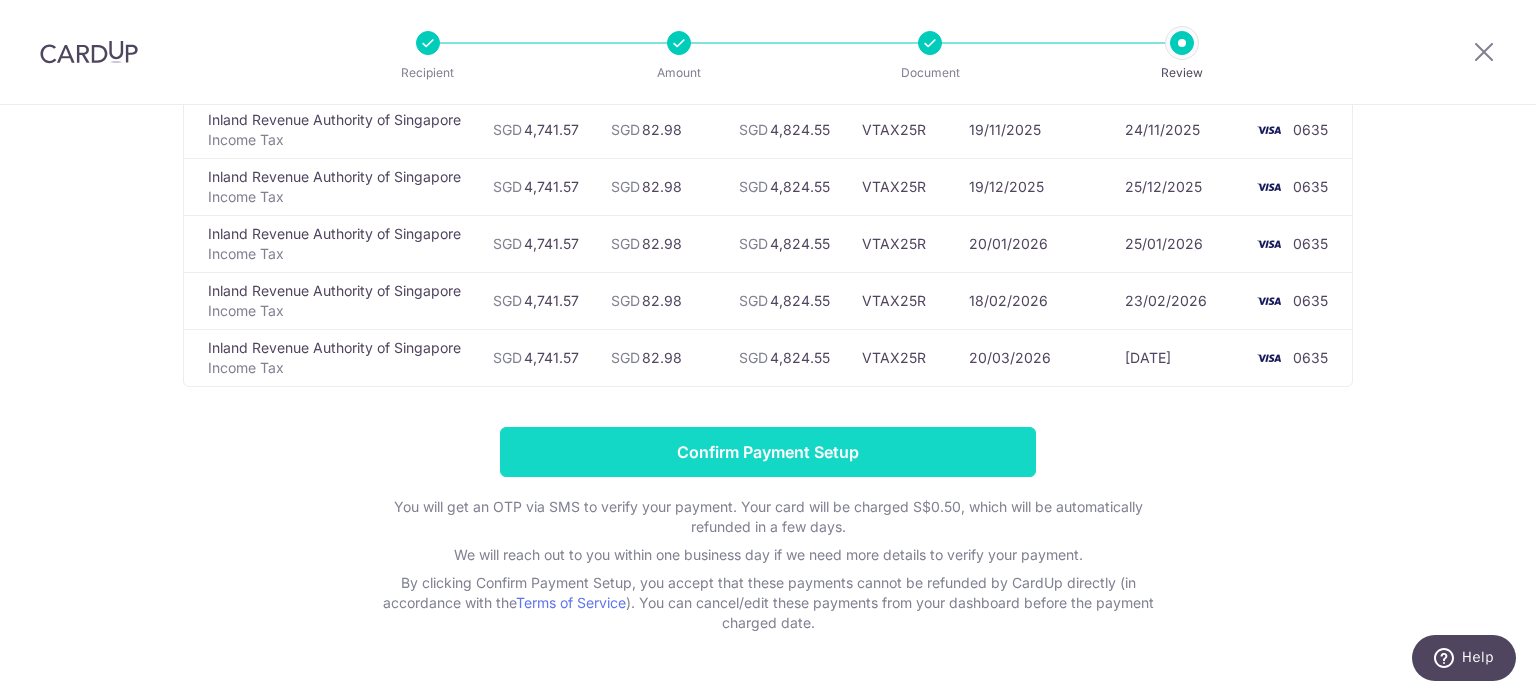 click on "Confirm Payment Setup" at bounding box center [768, 452] 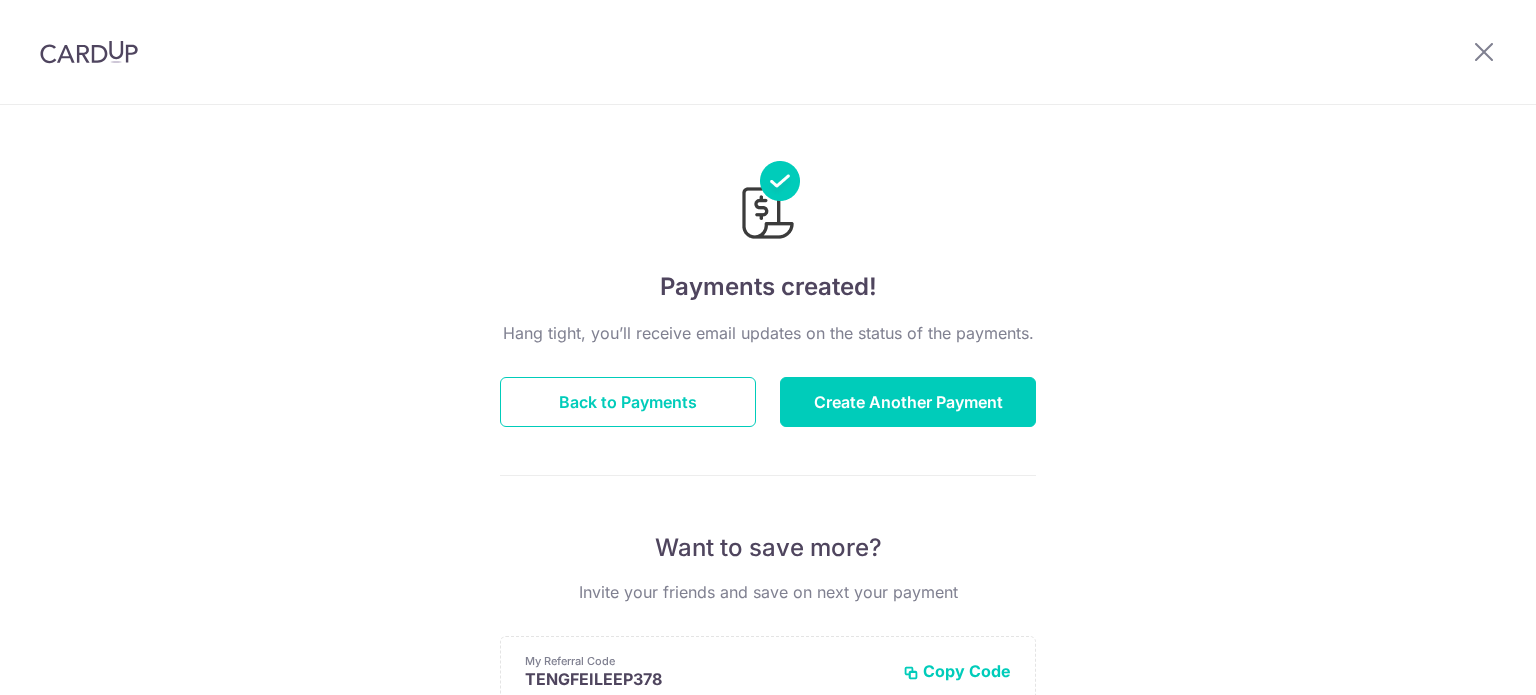 scroll, scrollTop: 0, scrollLeft: 0, axis: both 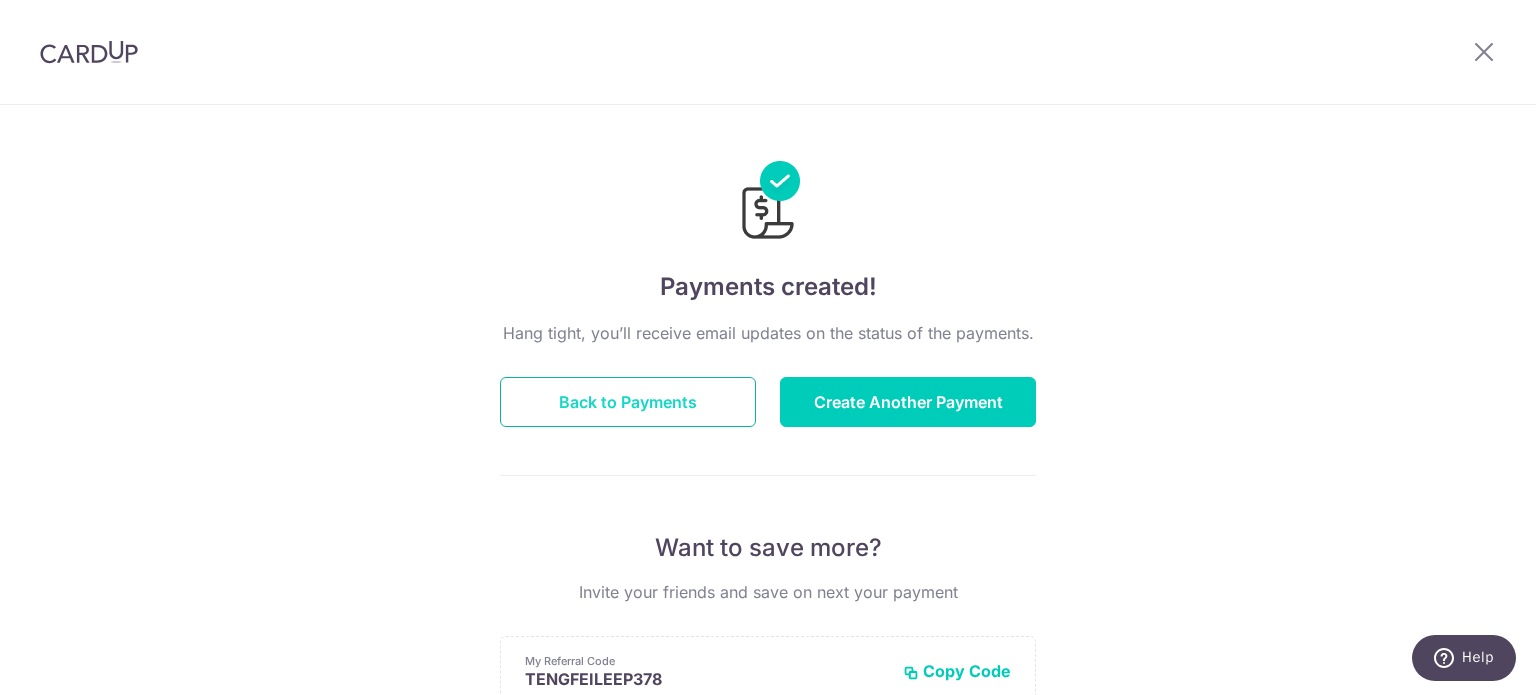click on "Back to Payments" at bounding box center (628, 402) 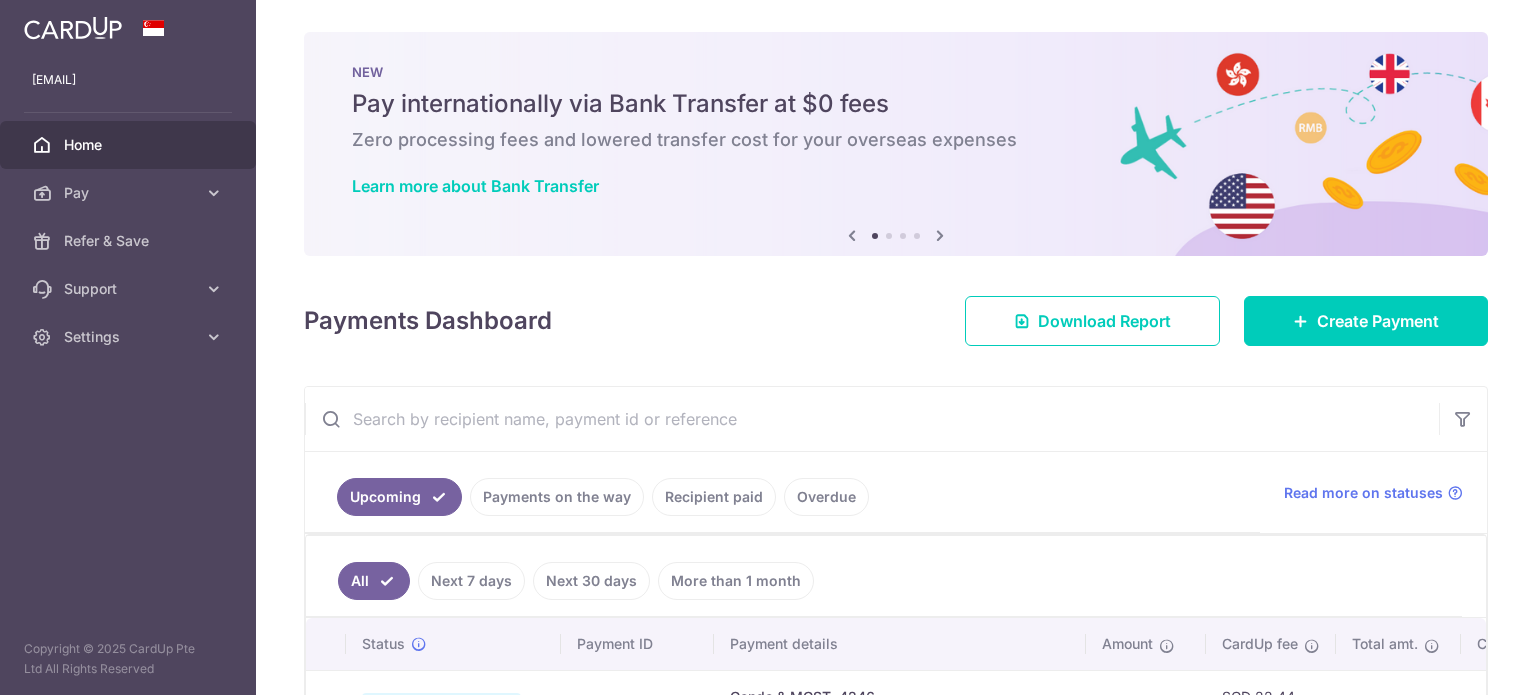 scroll, scrollTop: 0, scrollLeft: 0, axis: both 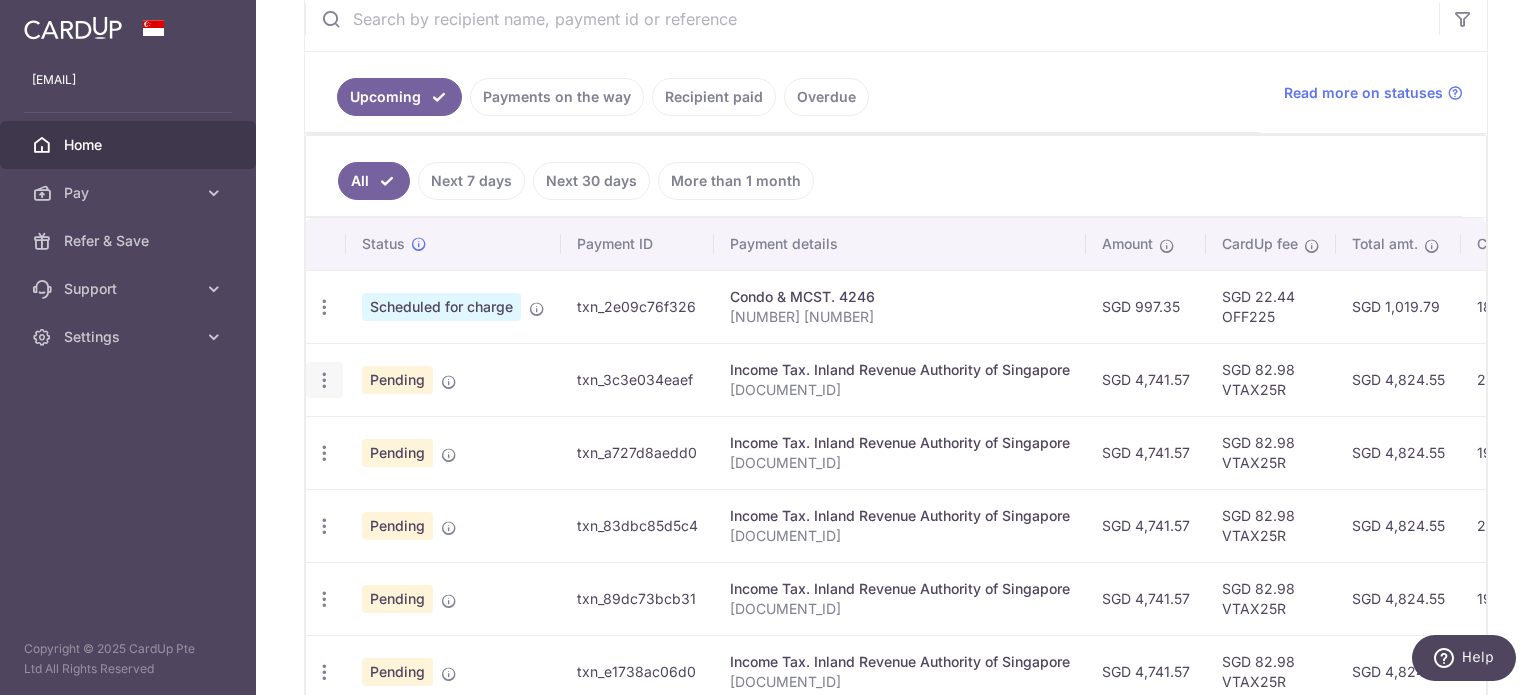click at bounding box center (324, 307) 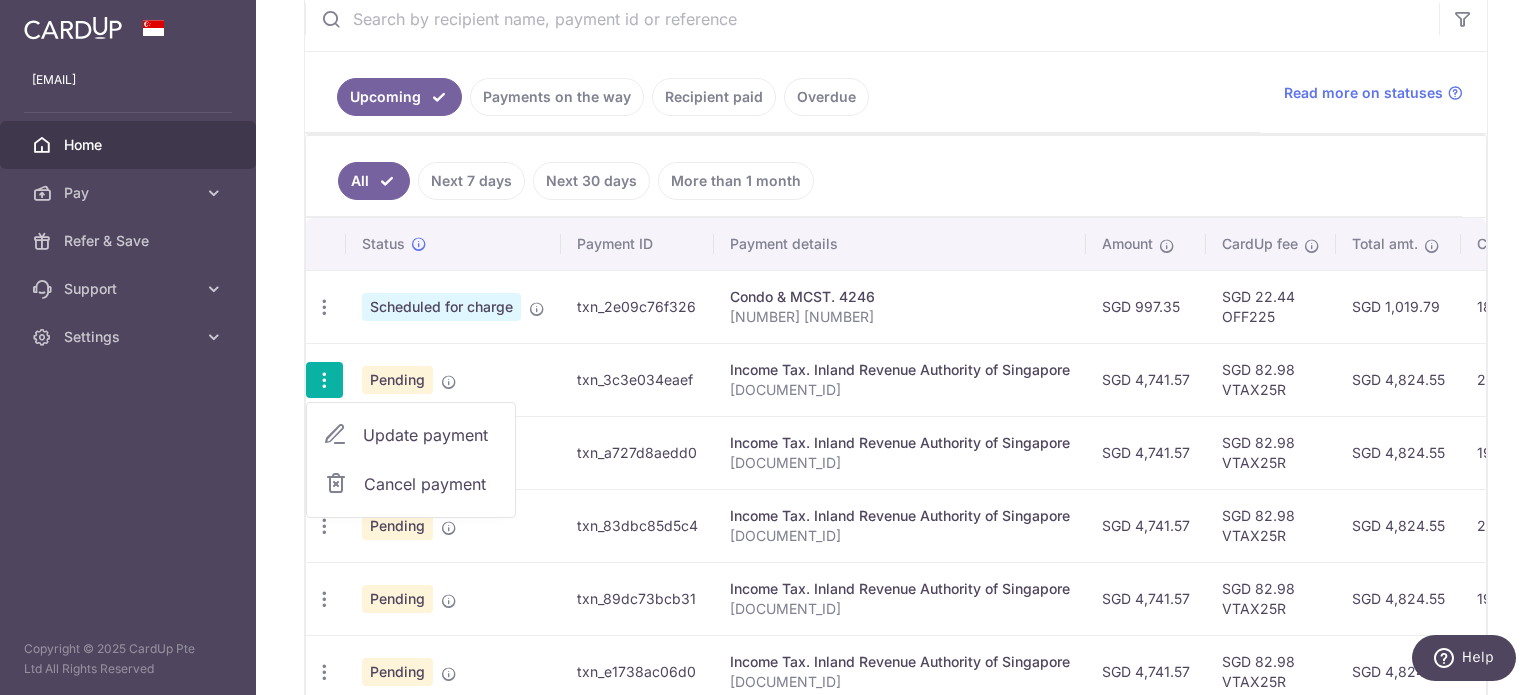 click on "Update payment" at bounding box center (411, 435) 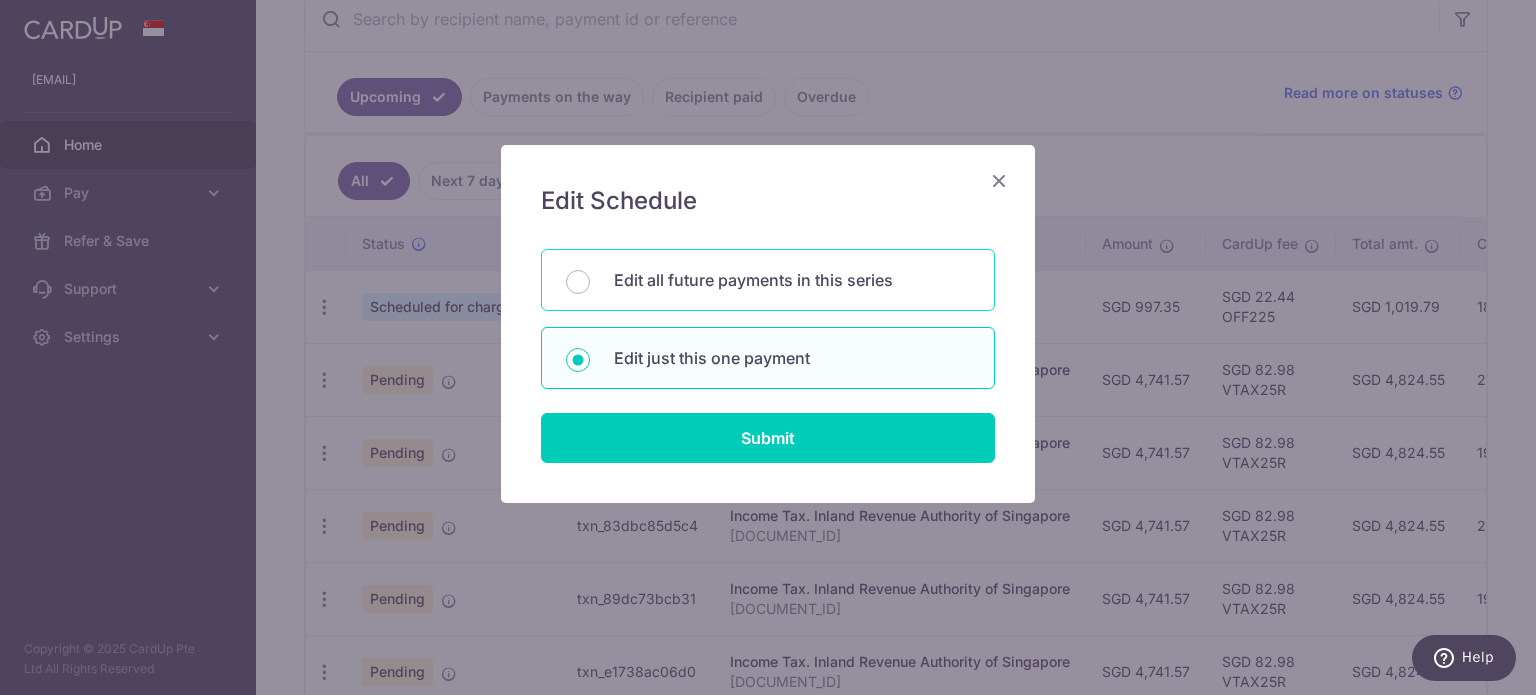 click on "Edit all future payments in this series" at bounding box center (792, 280) 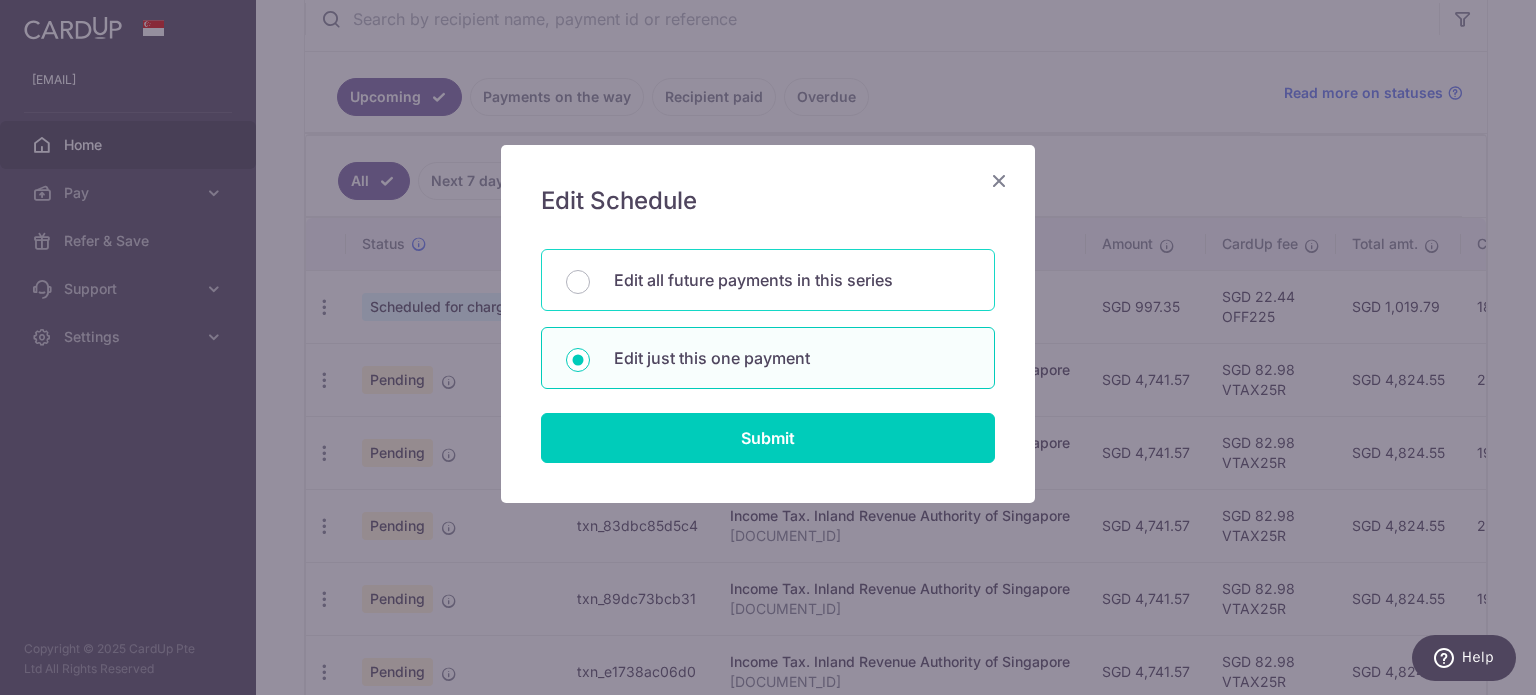 click on "Edit all future payments in this series" at bounding box center (578, 282) 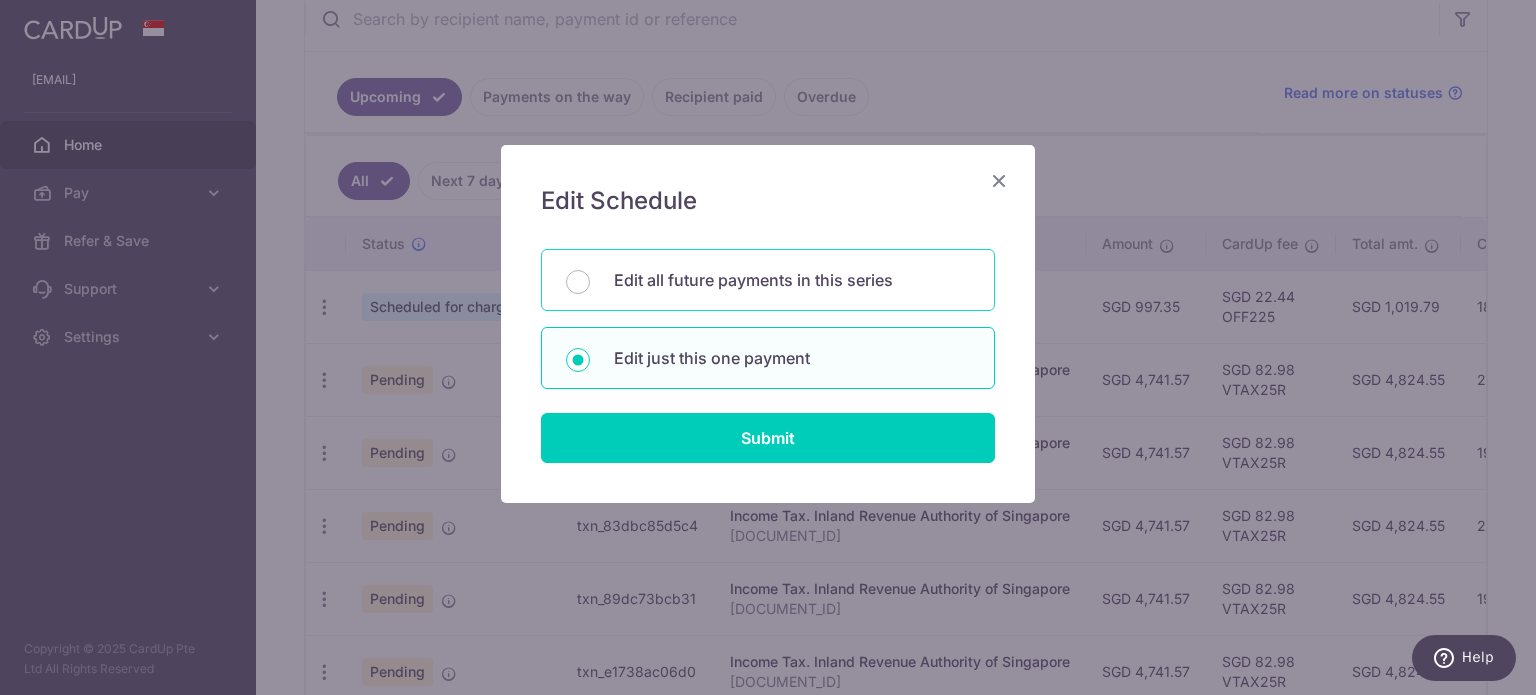 radio on "true" 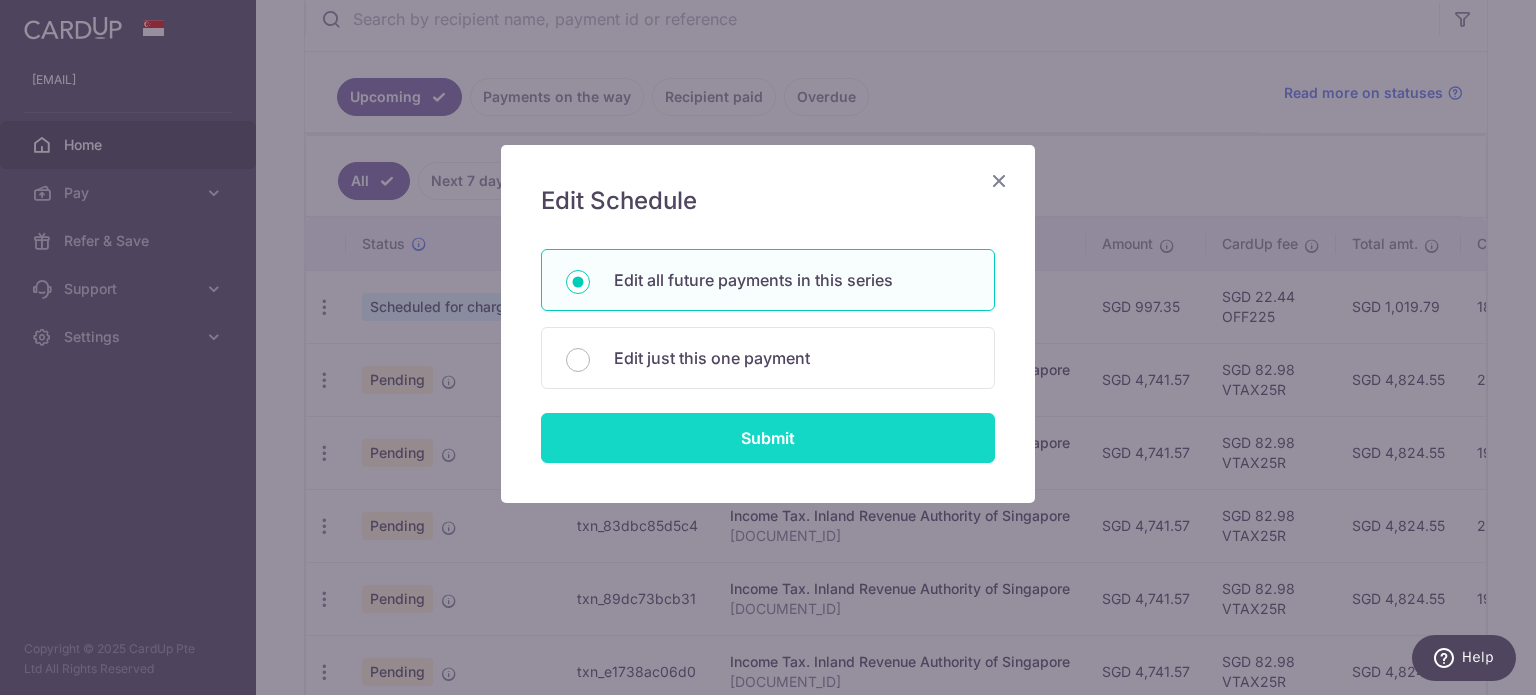 click on "Submit" at bounding box center [768, 438] 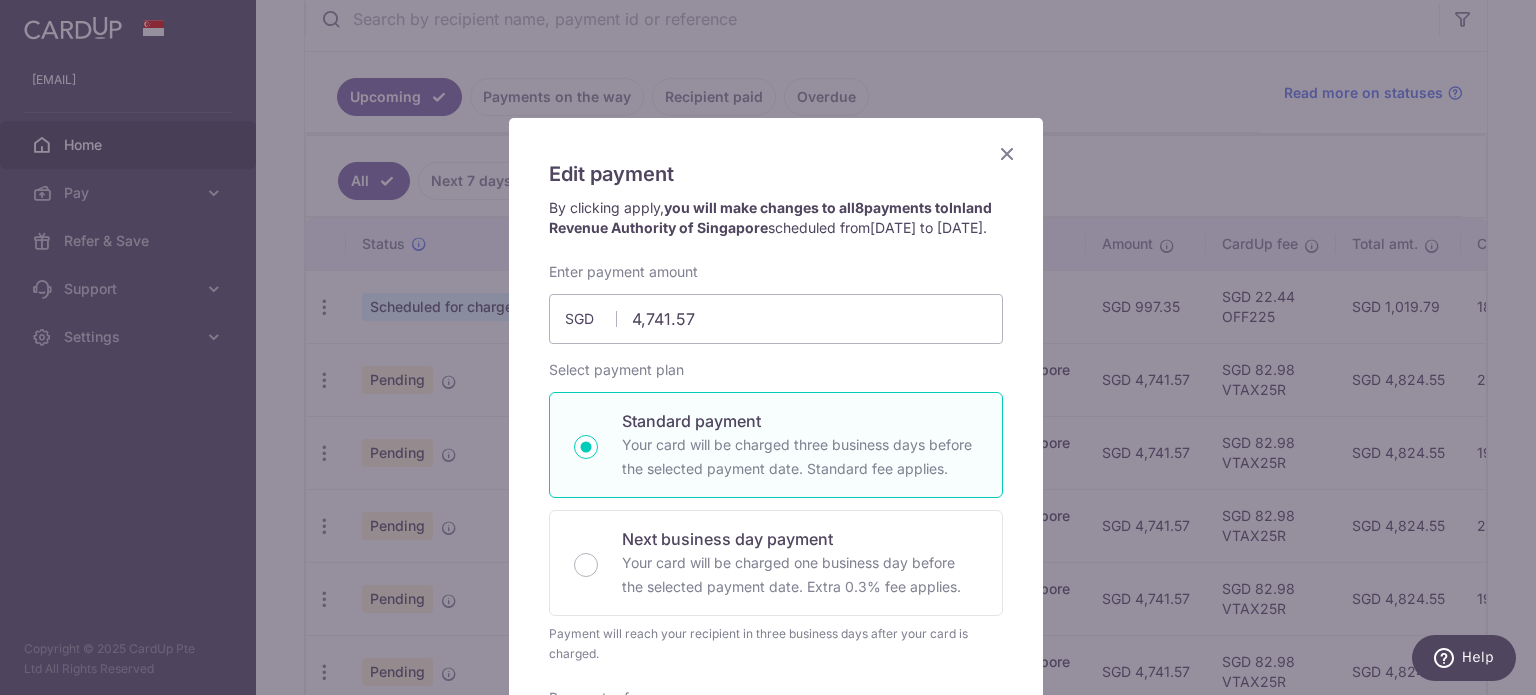 scroll, scrollTop: 23, scrollLeft: 0, axis: vertical 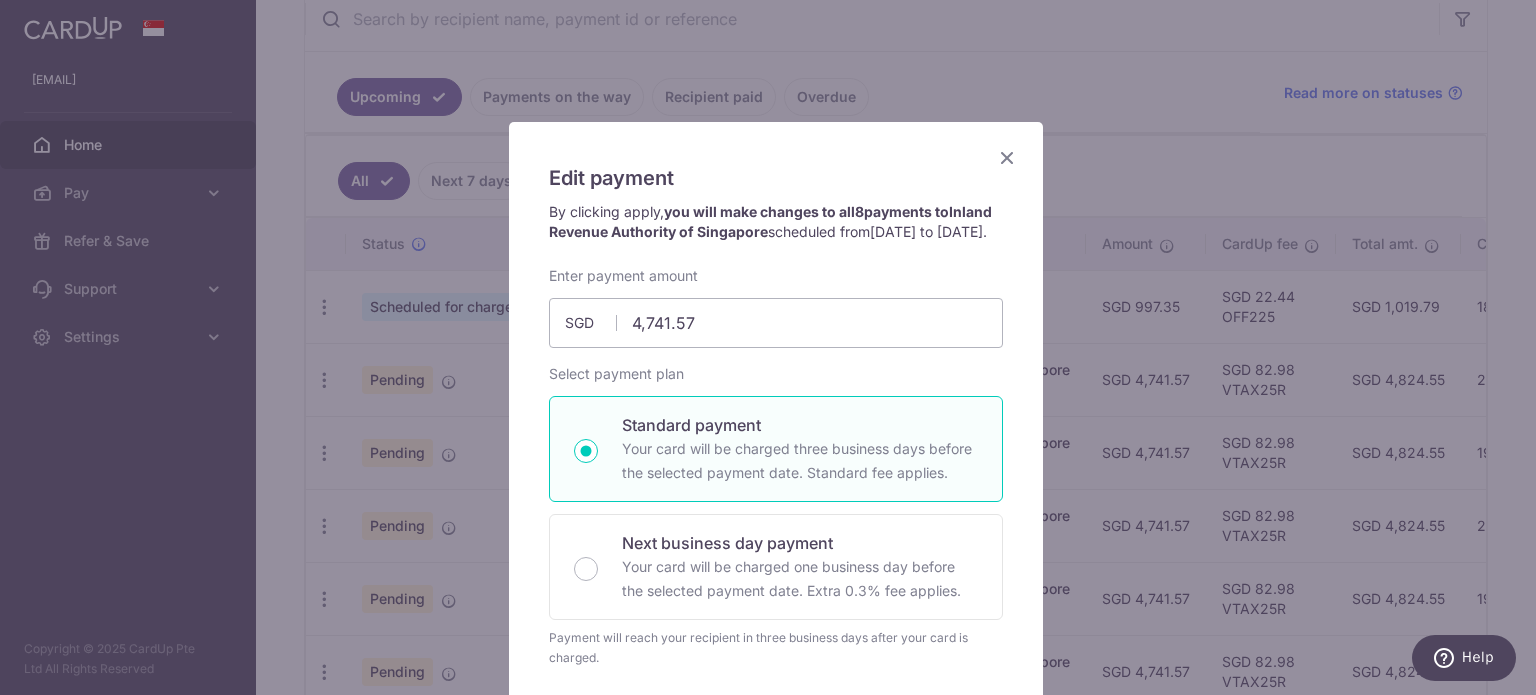 click at bounding box center (1007, 157) 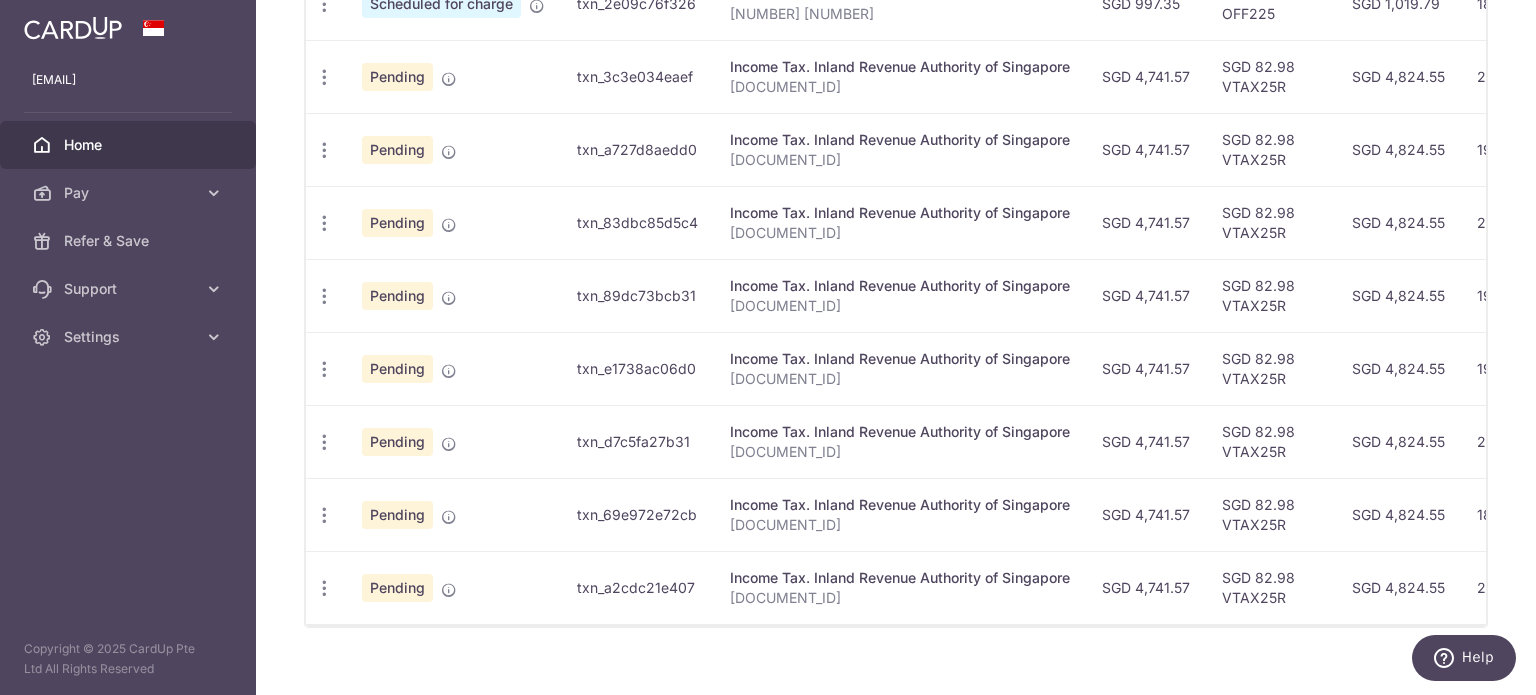 scroll, scrollTop: 735, scrollLeft: 0, axis: vertical 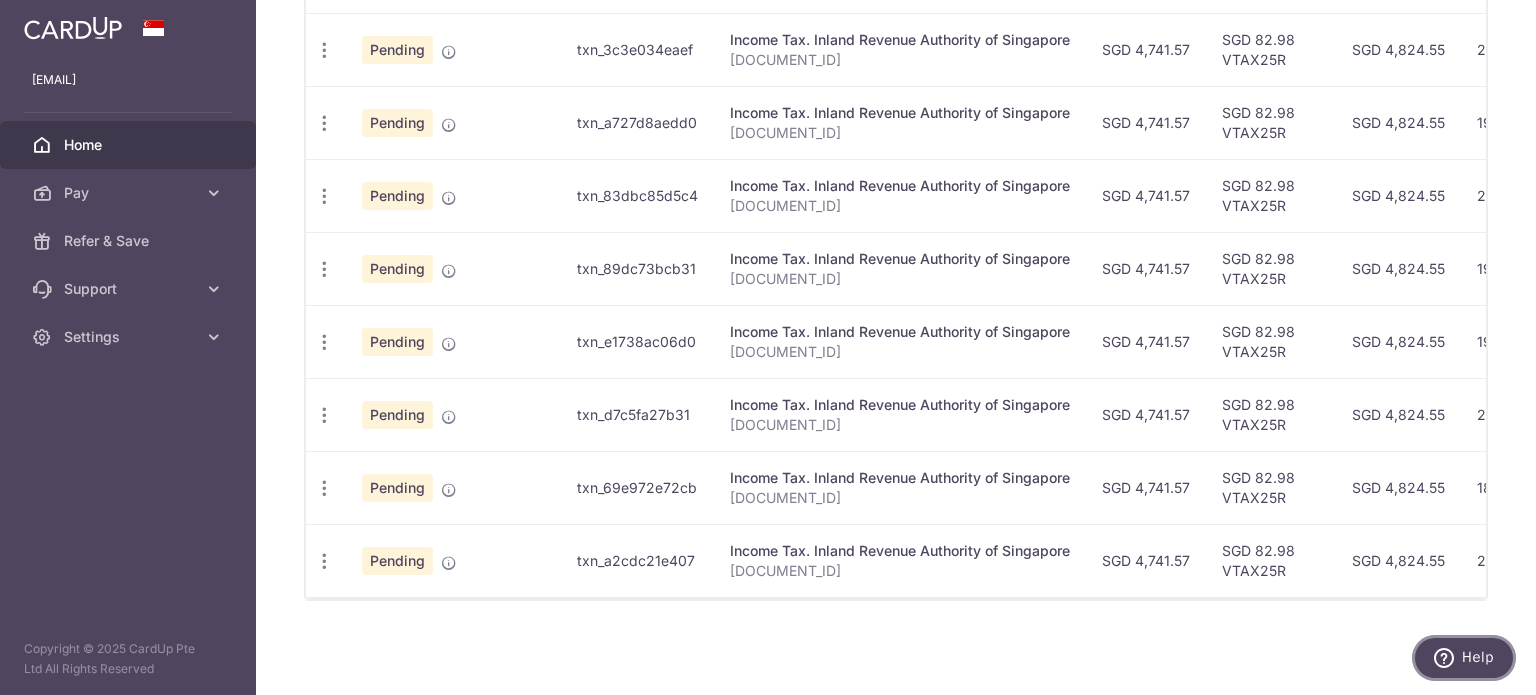 click on "Help" at bounding box center [1478, 657] 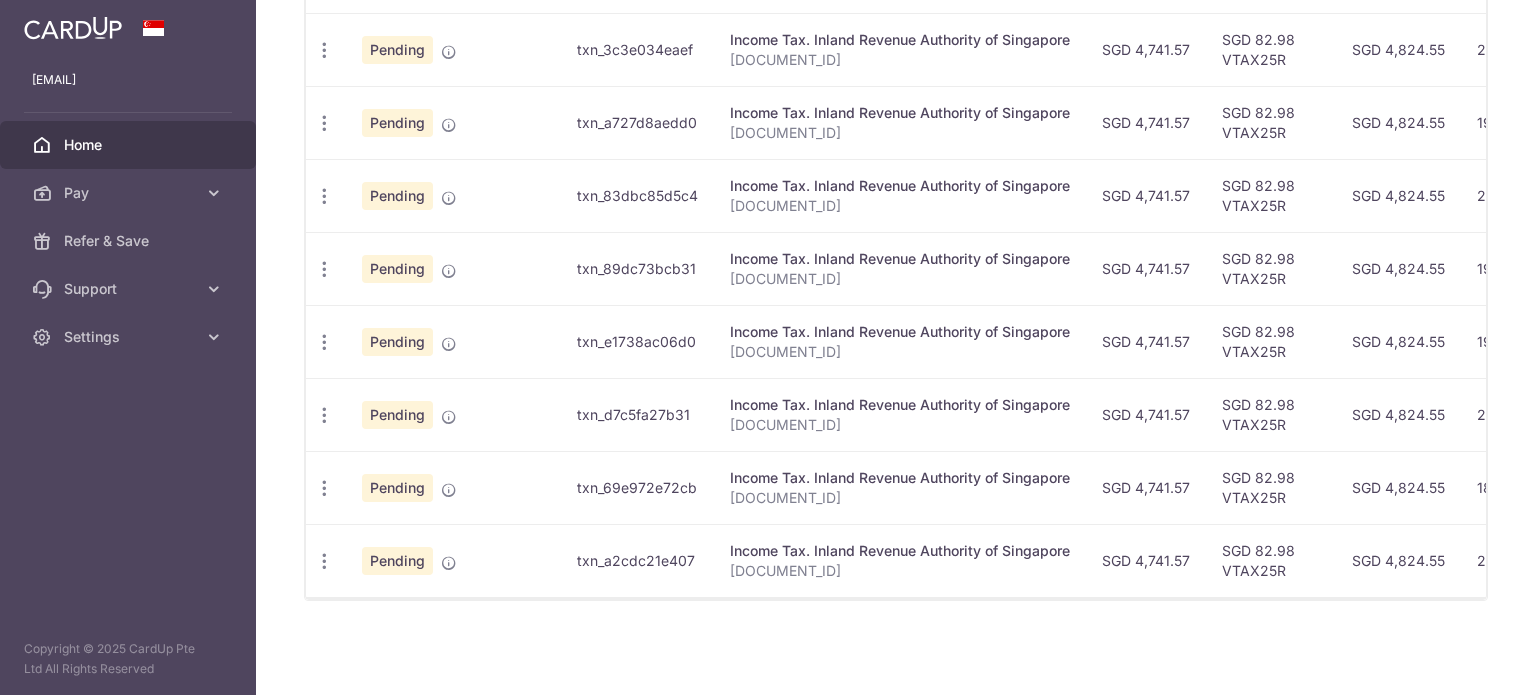 scroll, scrollTop: 0, scrollLeft: 0, axis: both 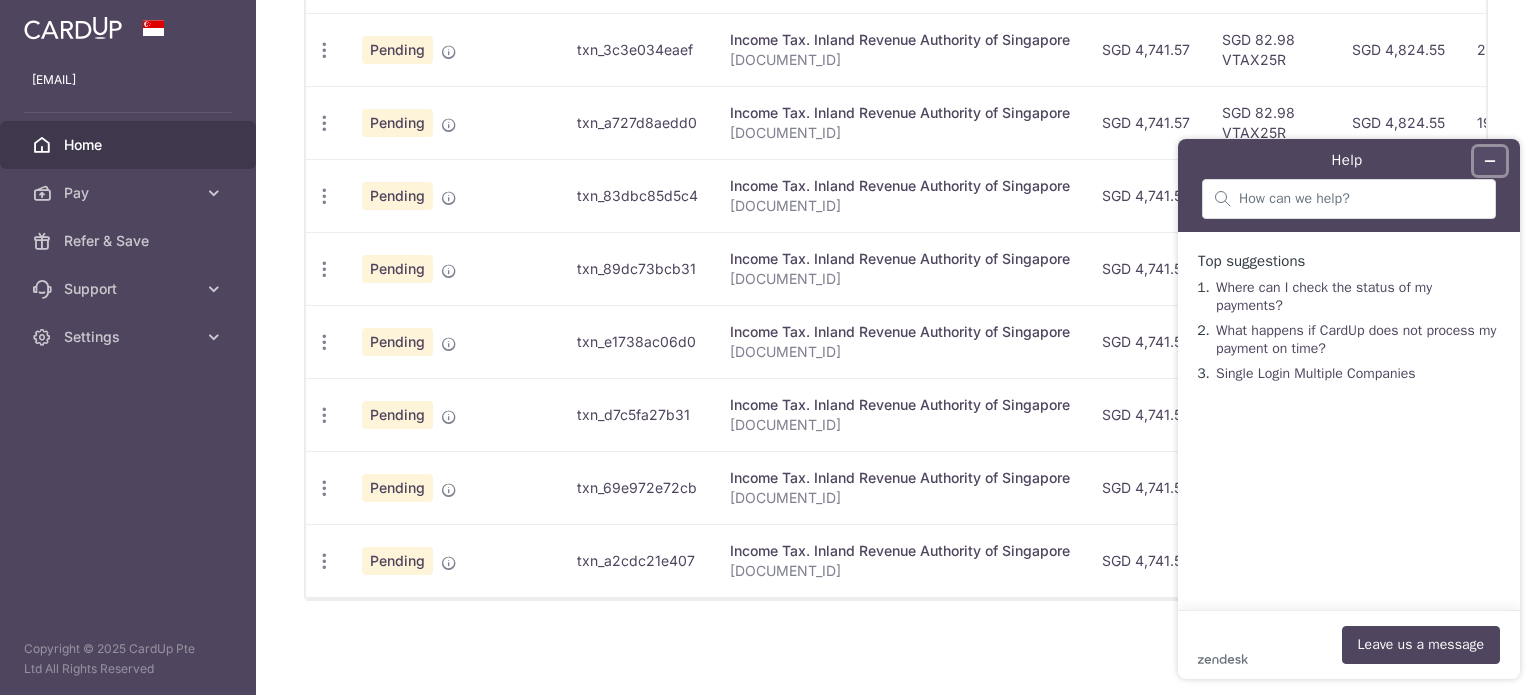 click at bounding box center [1490, 161] 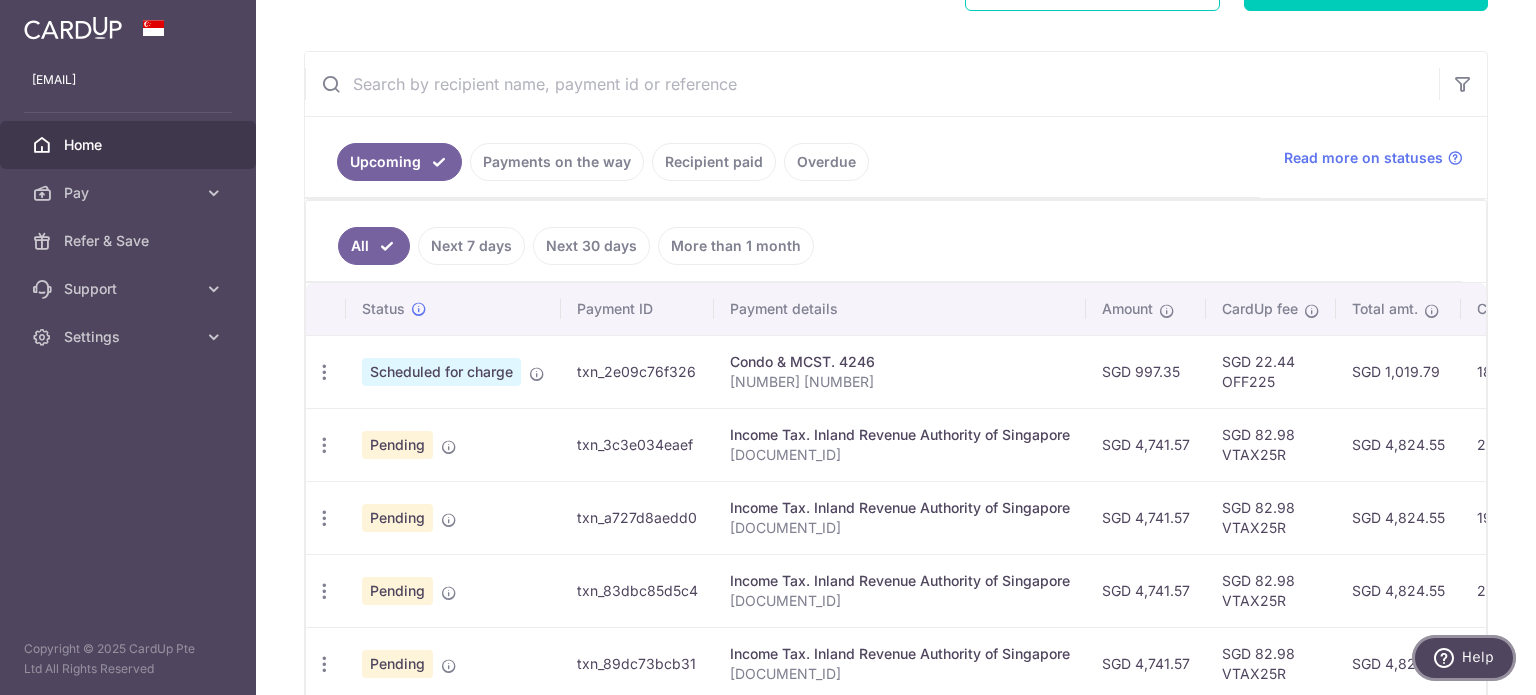 scroll, scrollTop: 0, scrollLeft: 0, axis: both 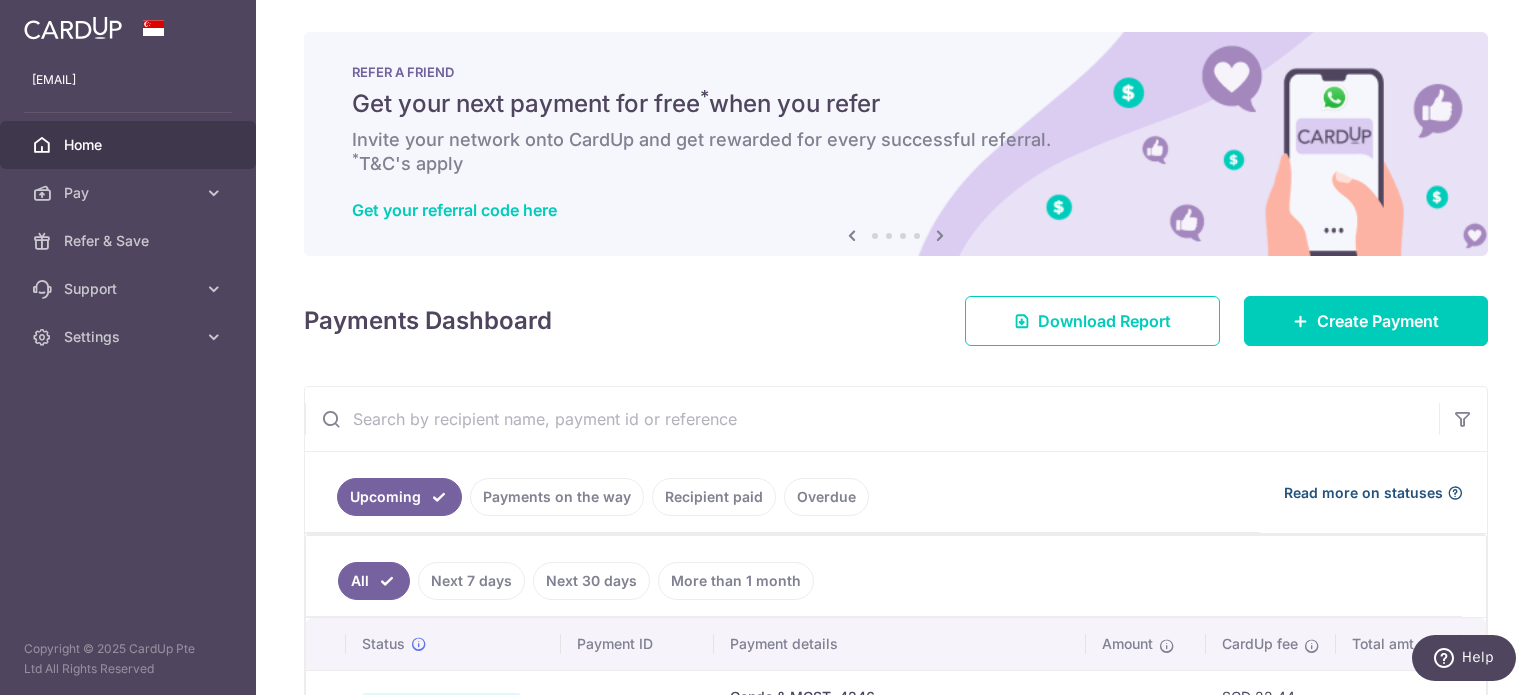 click on "Read more on statuses" at bounding box center [1363, 493] 